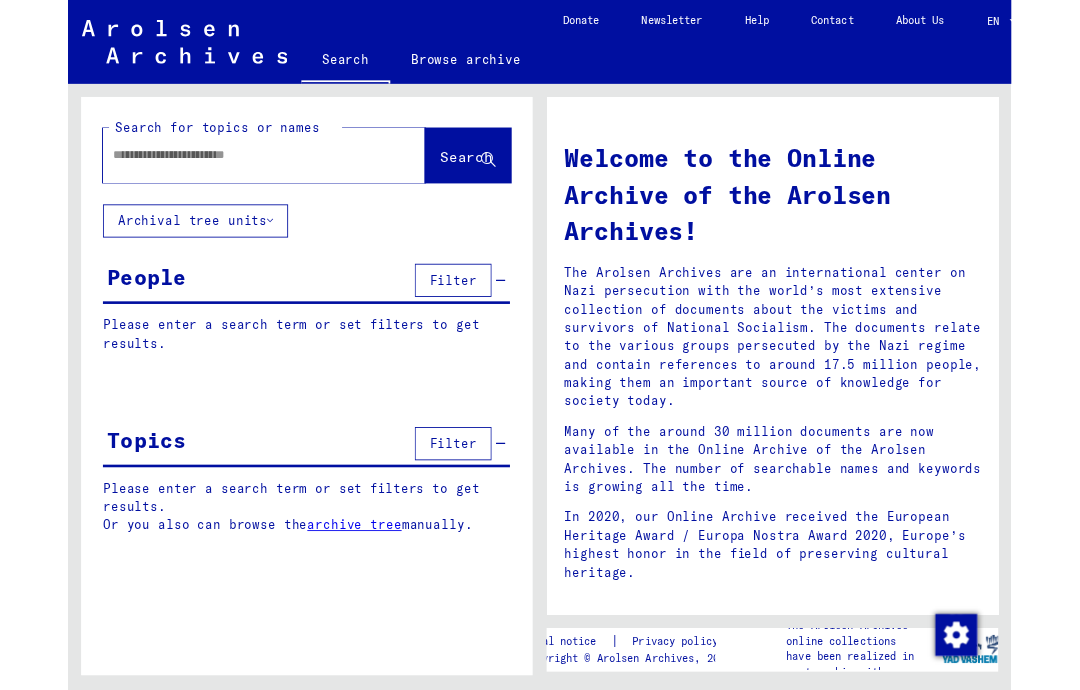 scroll, scrollTop: 0, scrollLeft: 0, axis: both 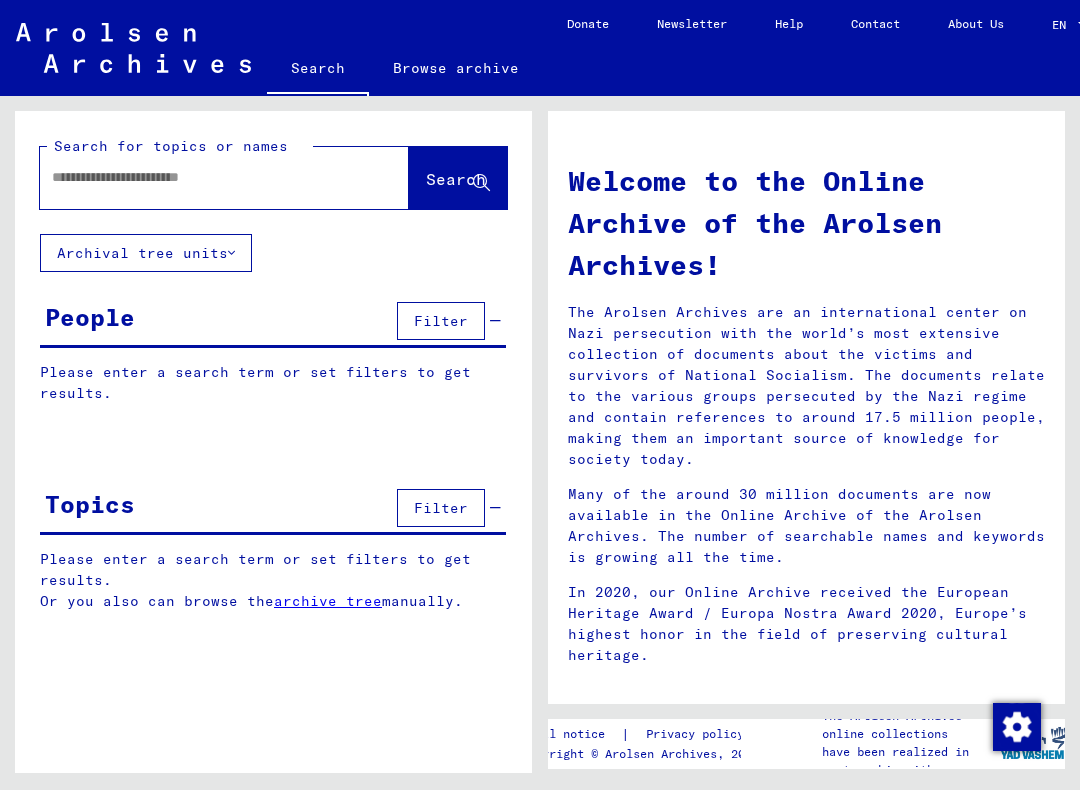 click at bounding box center (200, 177) 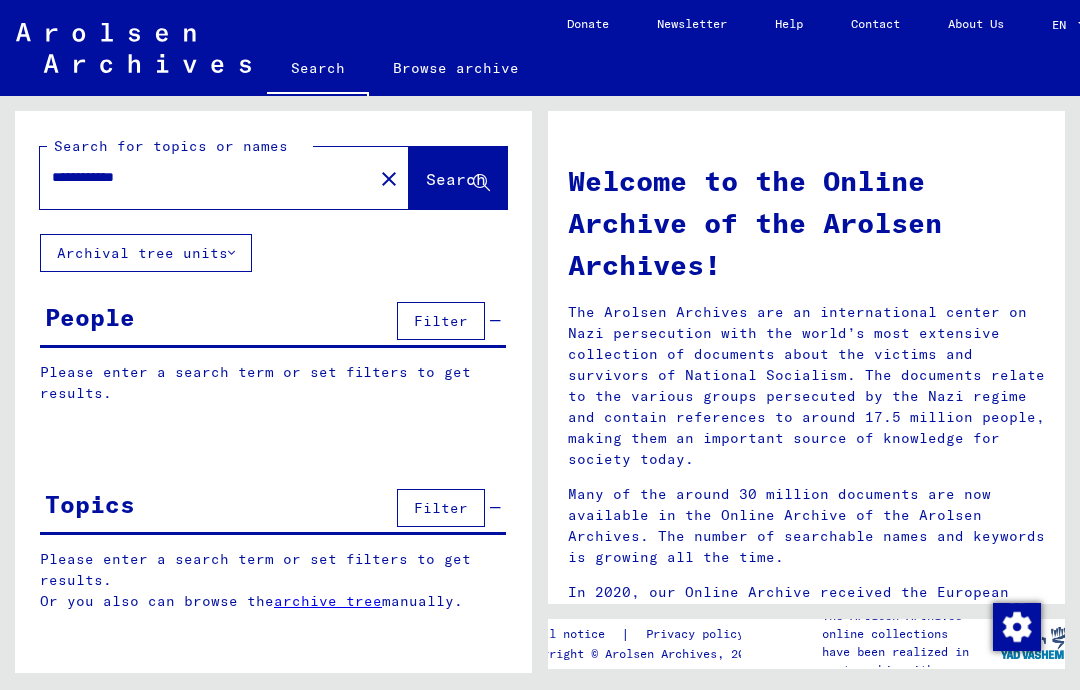 type on "**********" 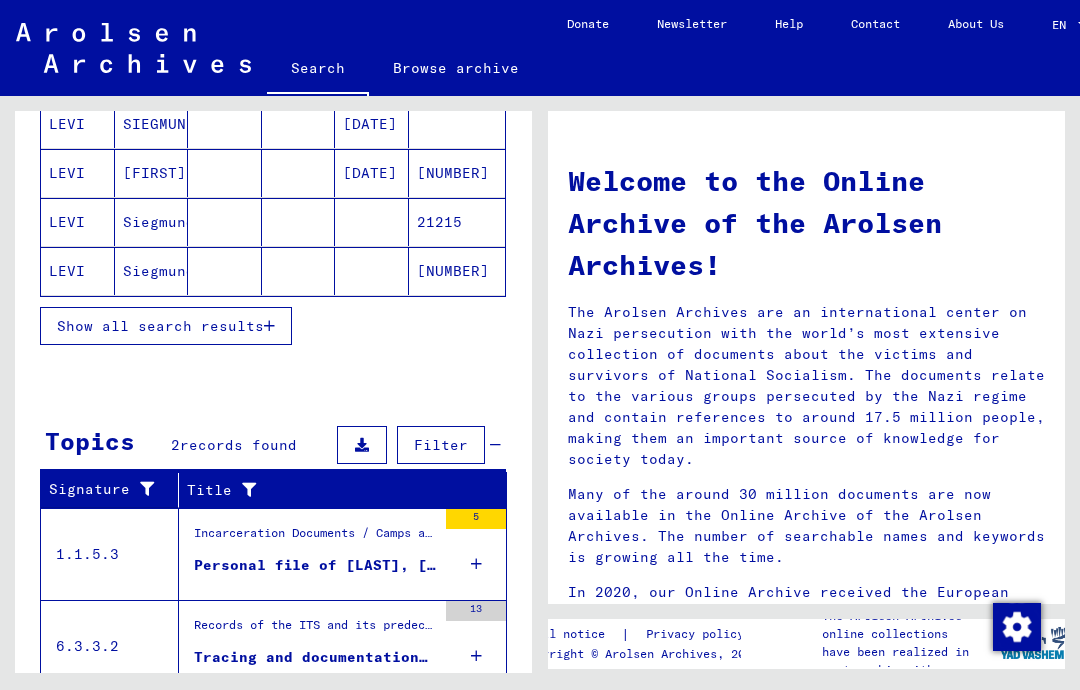 scroll, scrollTop: 353, scrollLeft: 0, axis: vertical 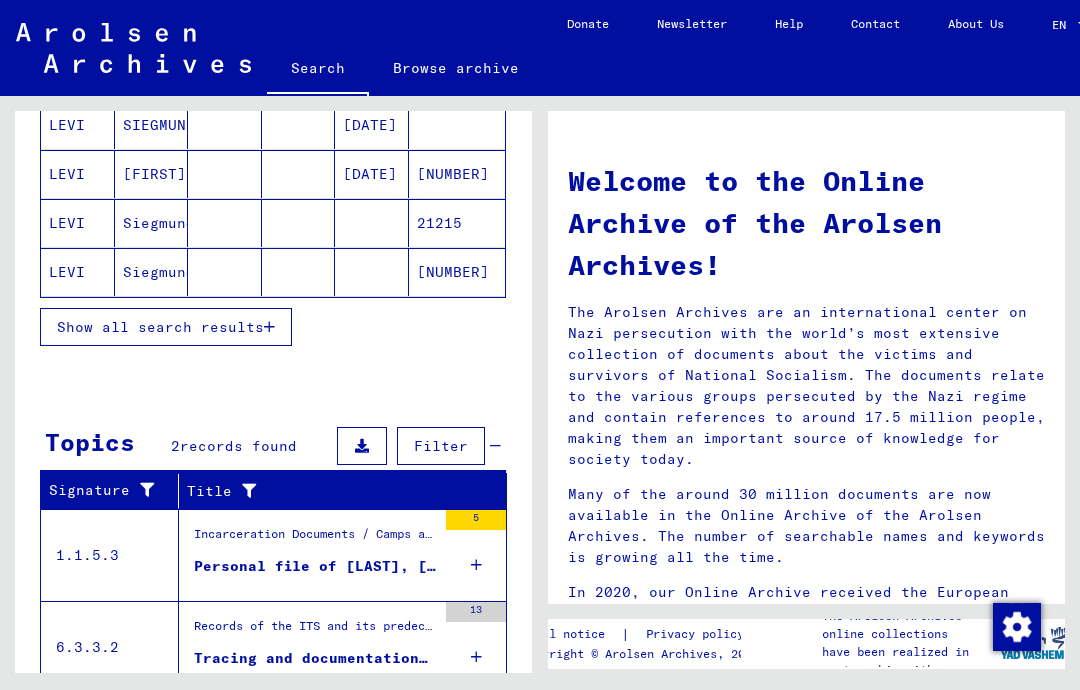 click on "Personal file of [LAST], [FIRST], born on [DATE]" at bounding box center [315, 566] 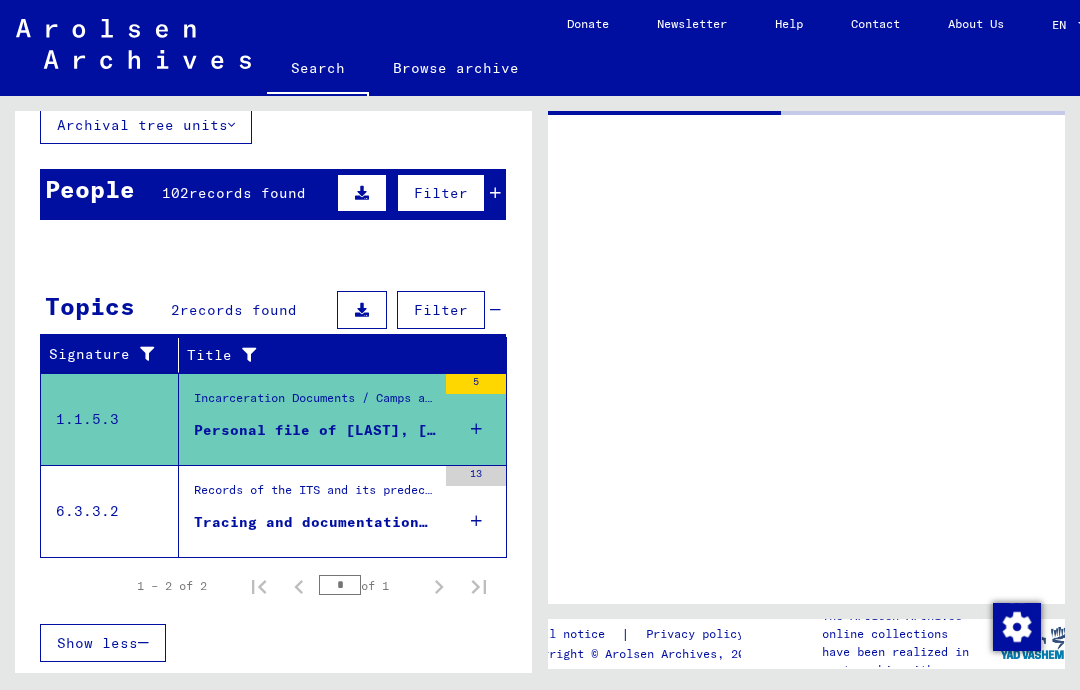 scroll, scrollTop: 48, scrollLeft: 0, axis: vertical 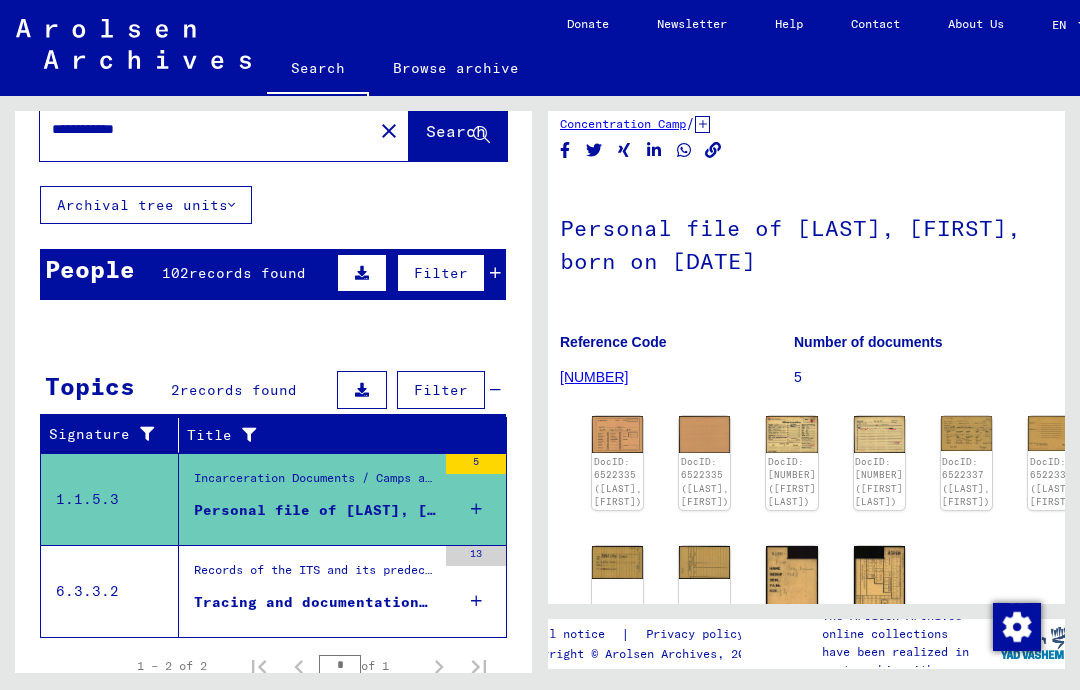 click 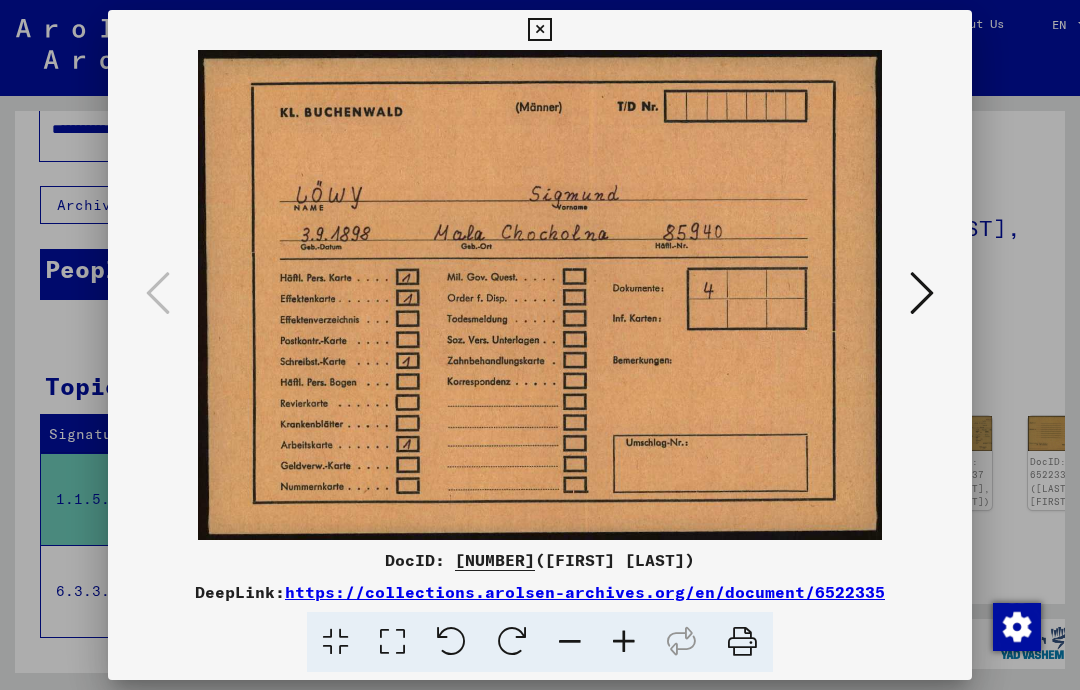 click at bounding box center (539, 30) 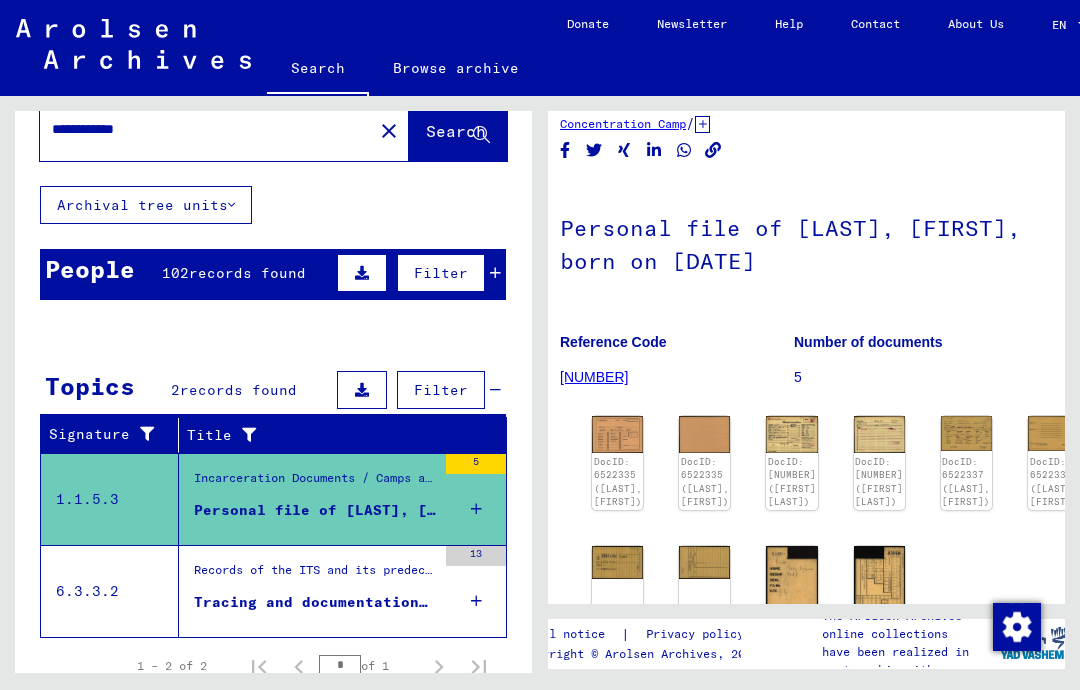 click on "Tracing and documentation case no. 776.617 for [LAST], [FIRST] born [DATE]" at bounding box center [315, 602] 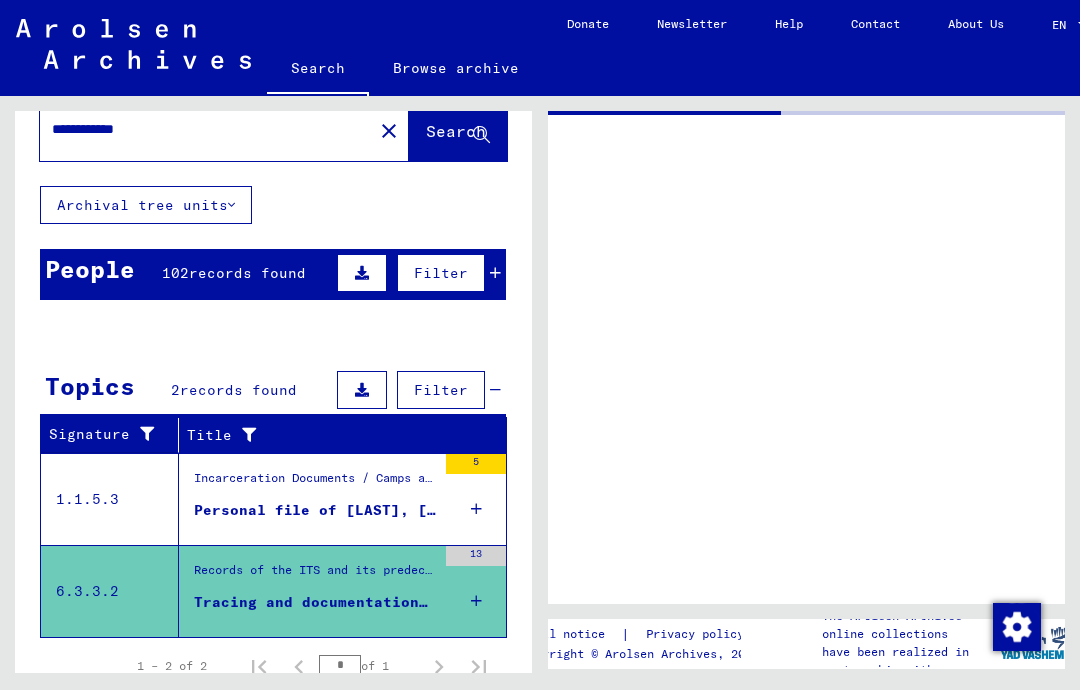 scroll, scrollTop: 0, scrollLeft: 0, axis: both 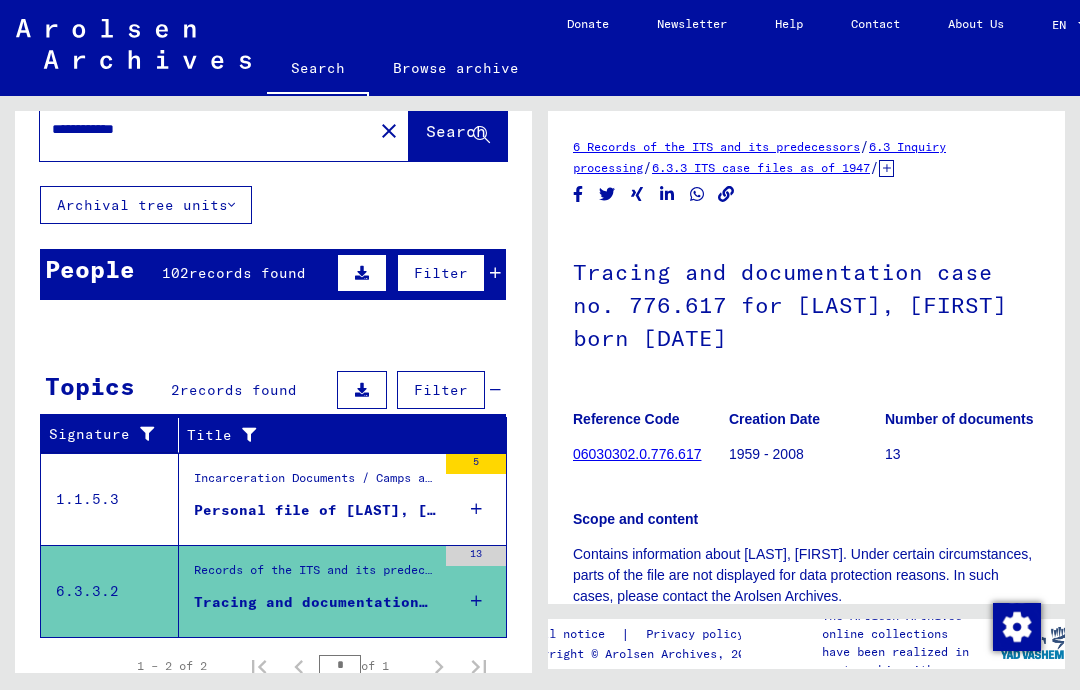 click on "06030302.0.776.617" 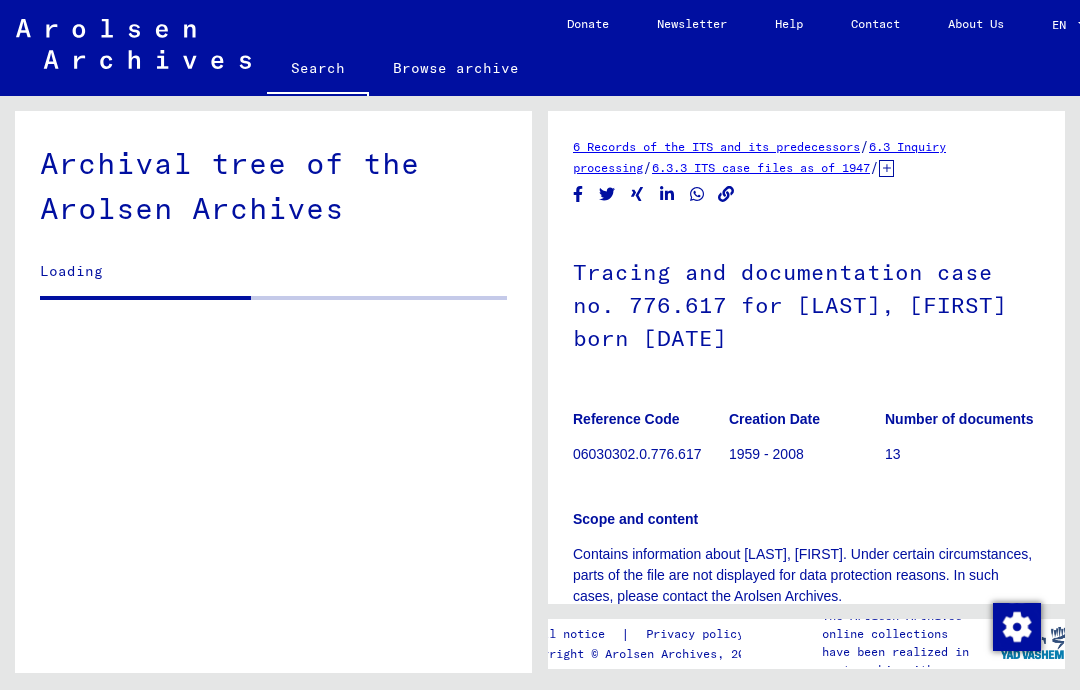scroll, scrollTop: 0, scrollLeft: 0, axis: both 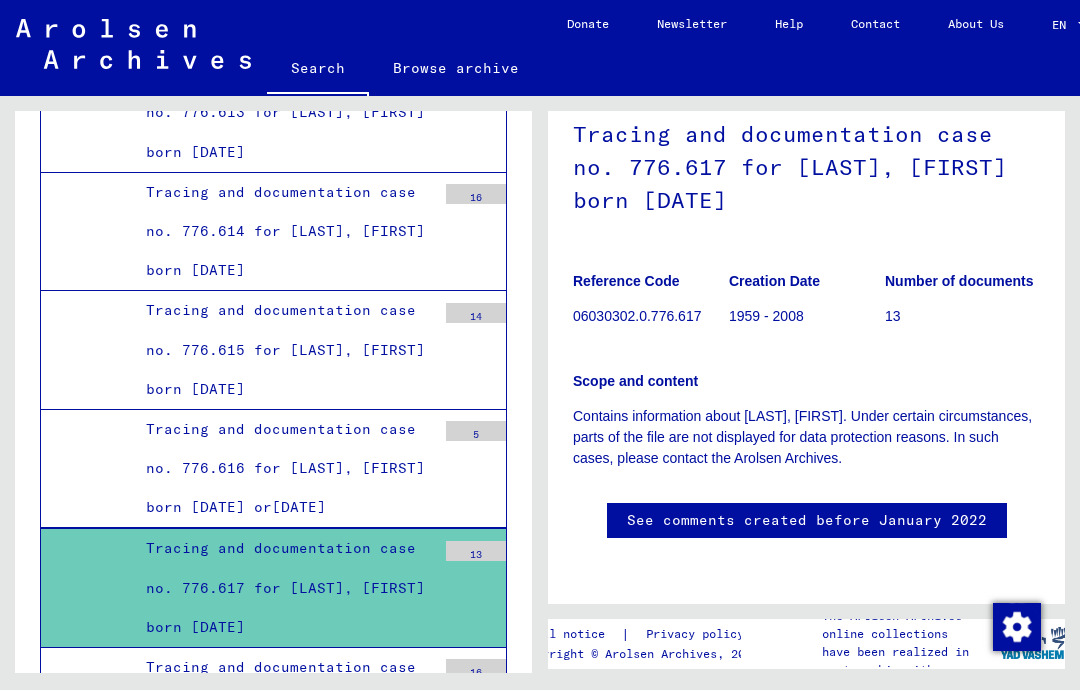 click on "See comments created before January 2022" 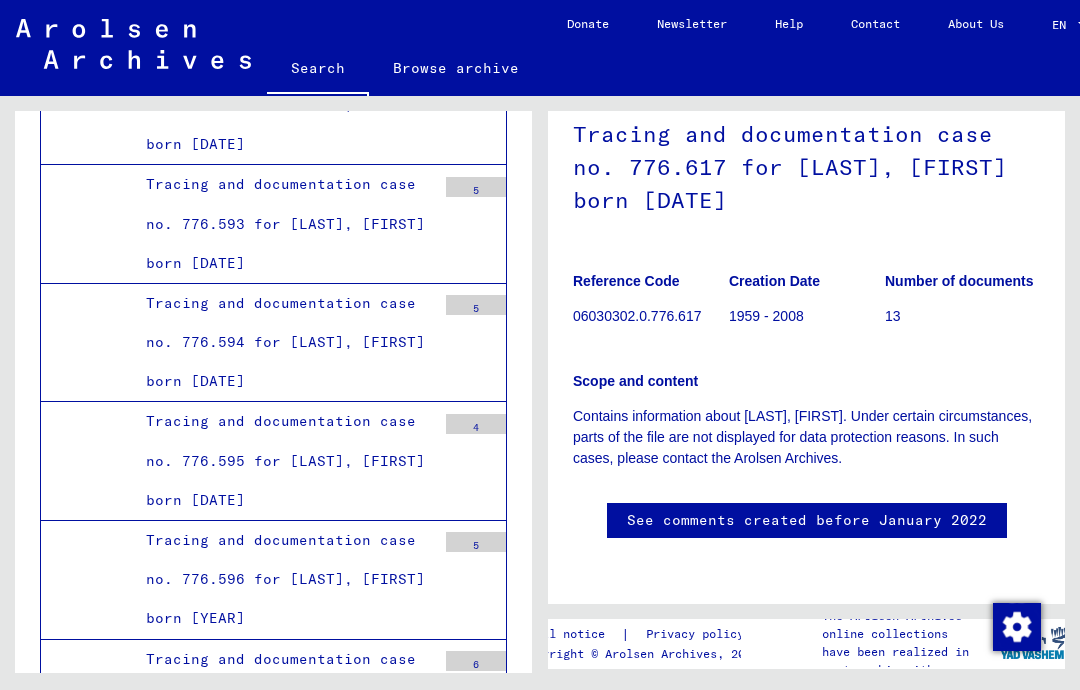 scroll, scrollTop: 19049, scrollLeft: 0, axis: vertical 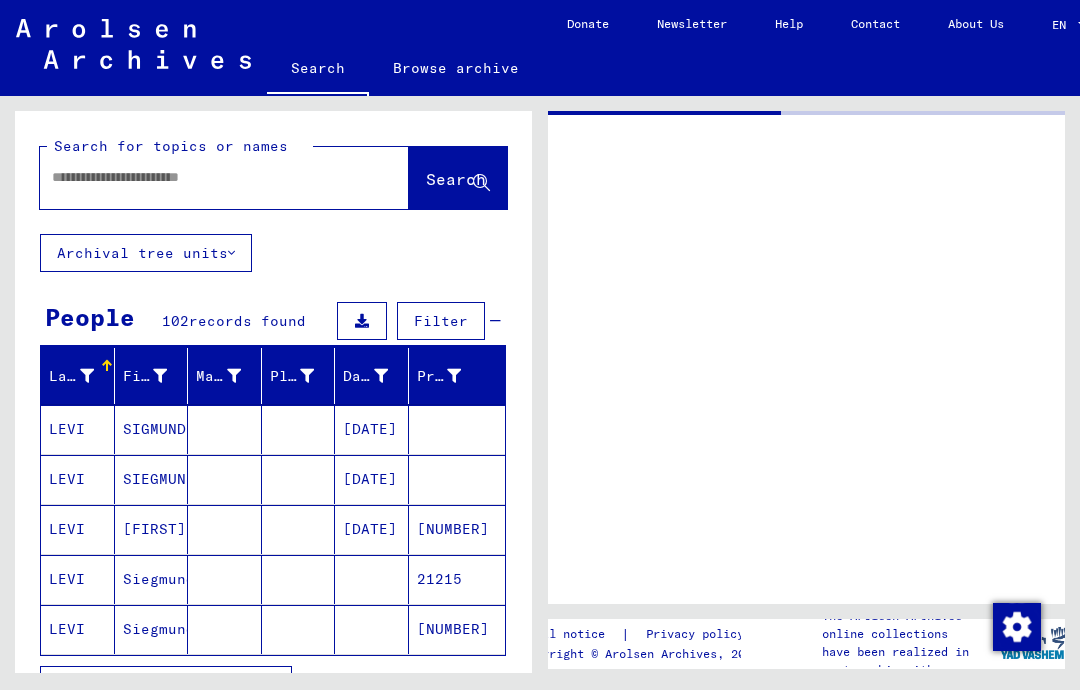 type on "*******" 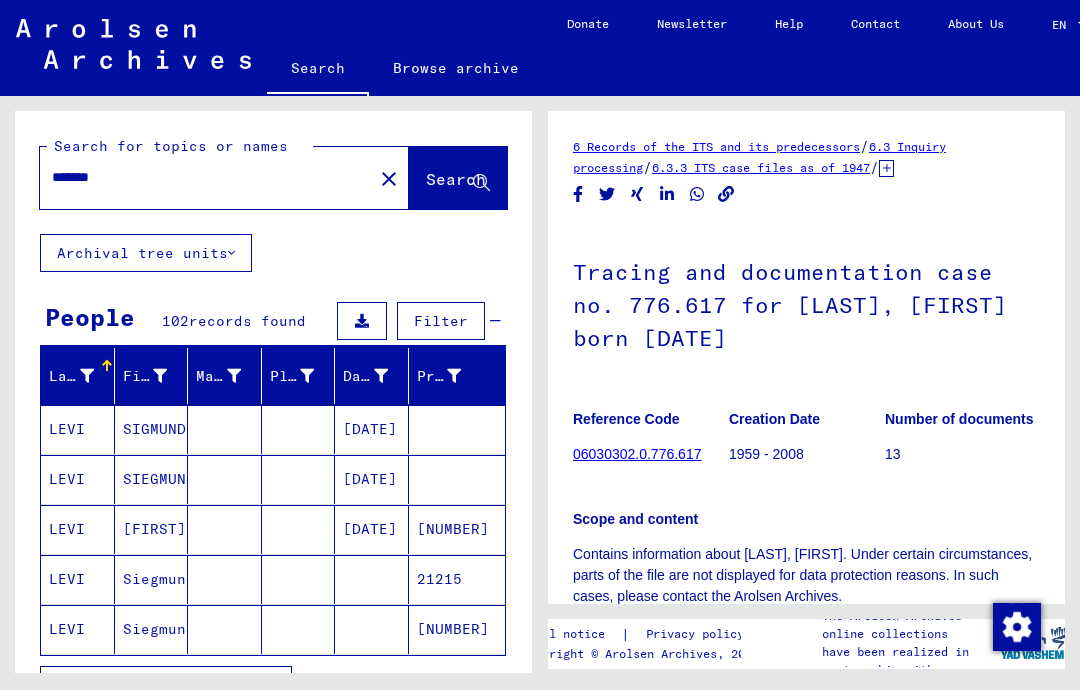scroll, scrollTop: 0, scrollLeft: 0, axis: both 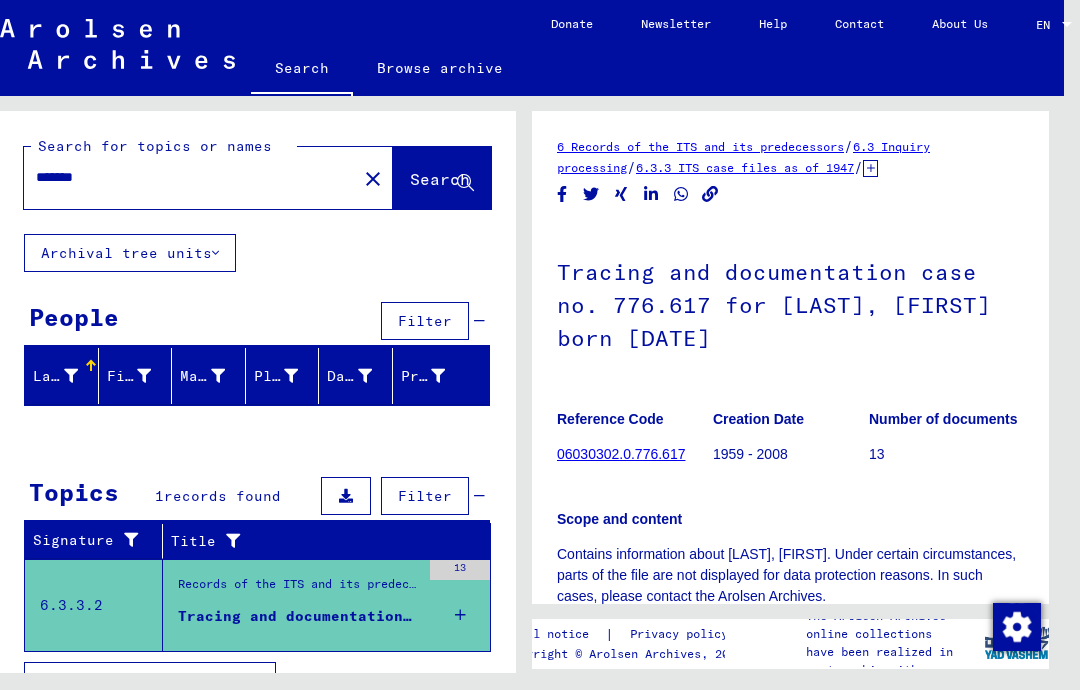 click on "close" 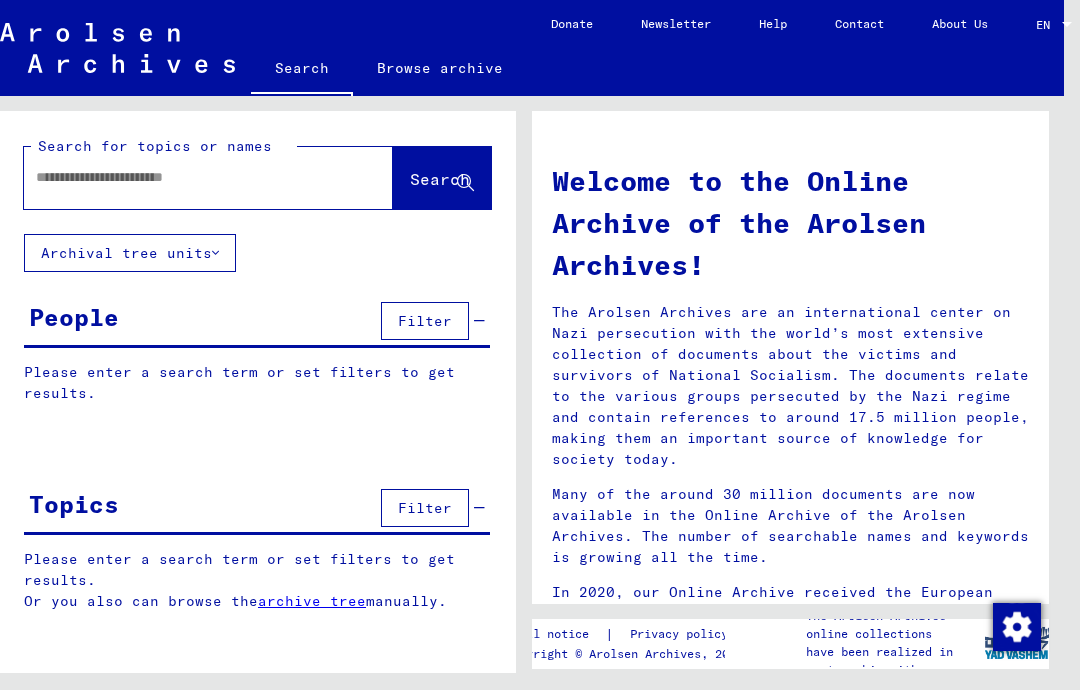 click at bounding box center (184, 177) 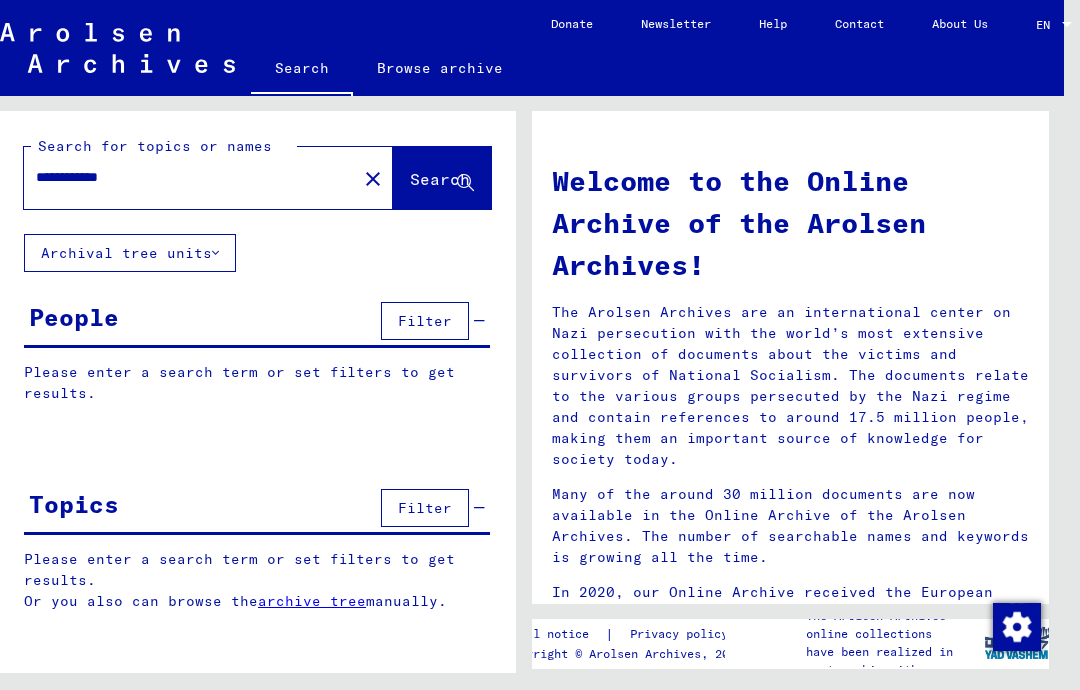 type on "**********" 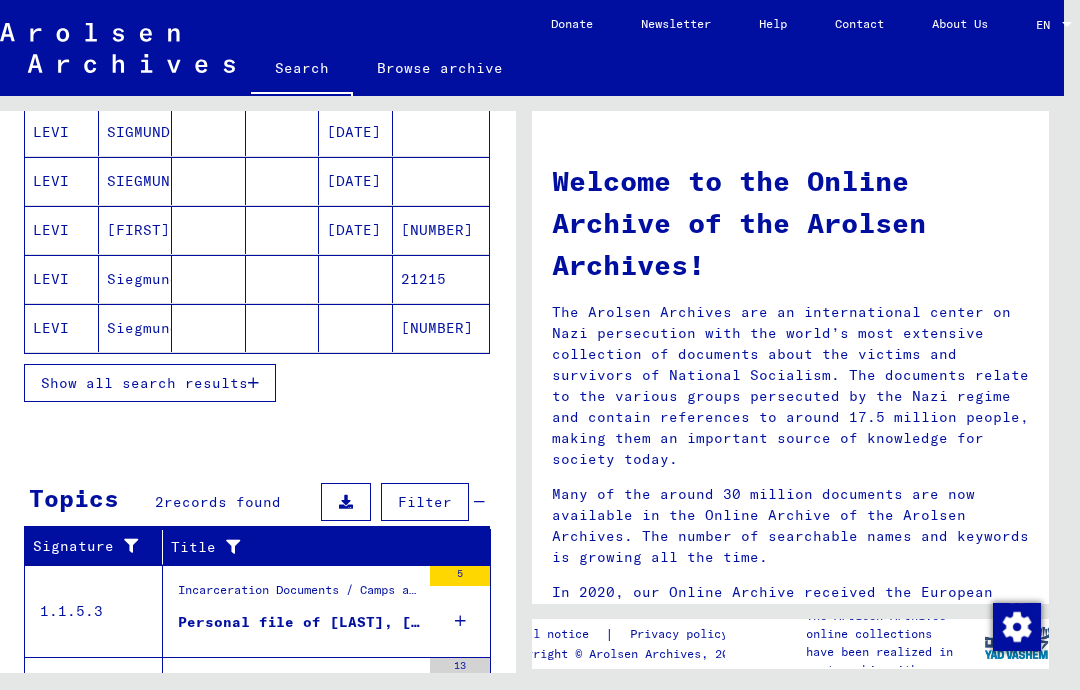 scroll, scrollTop: 318, scrollLeft: 0, axis: vertical 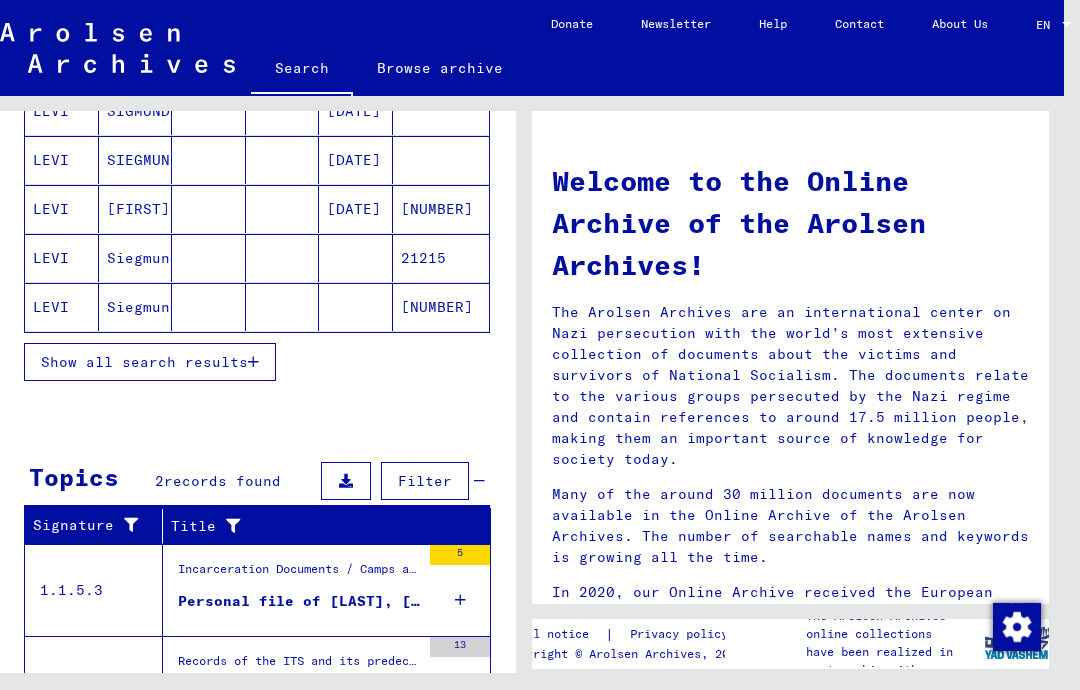 click on "Show all search results" at bounding box center [150, 362] 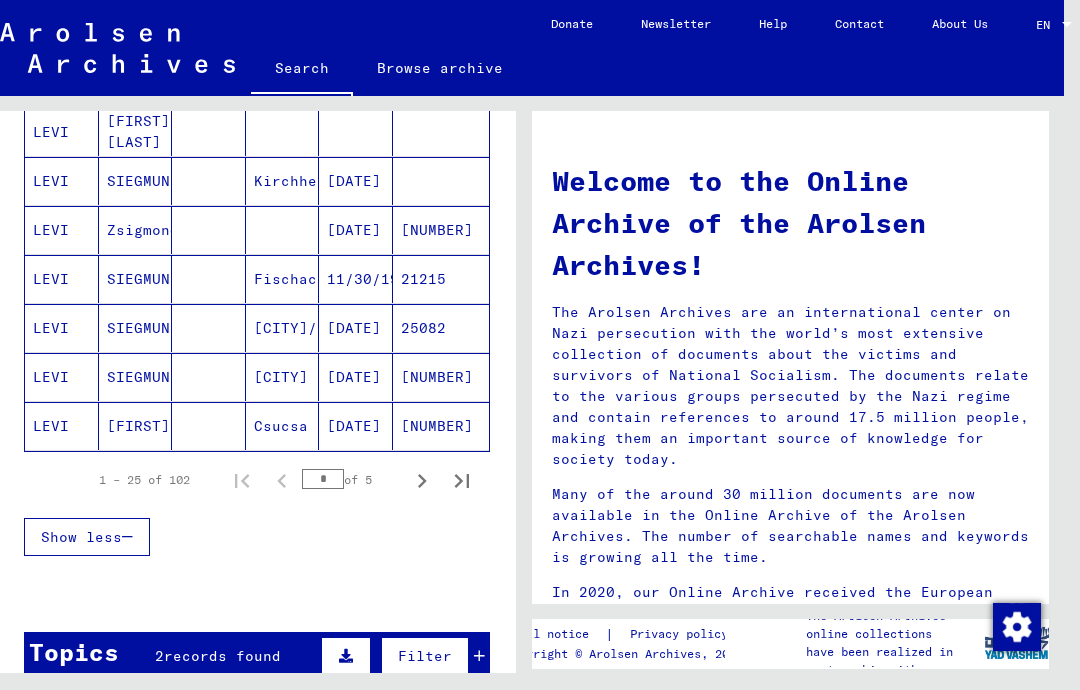 scroll, scrollTop: 1181, scrollLeft: 0, axis: vertical 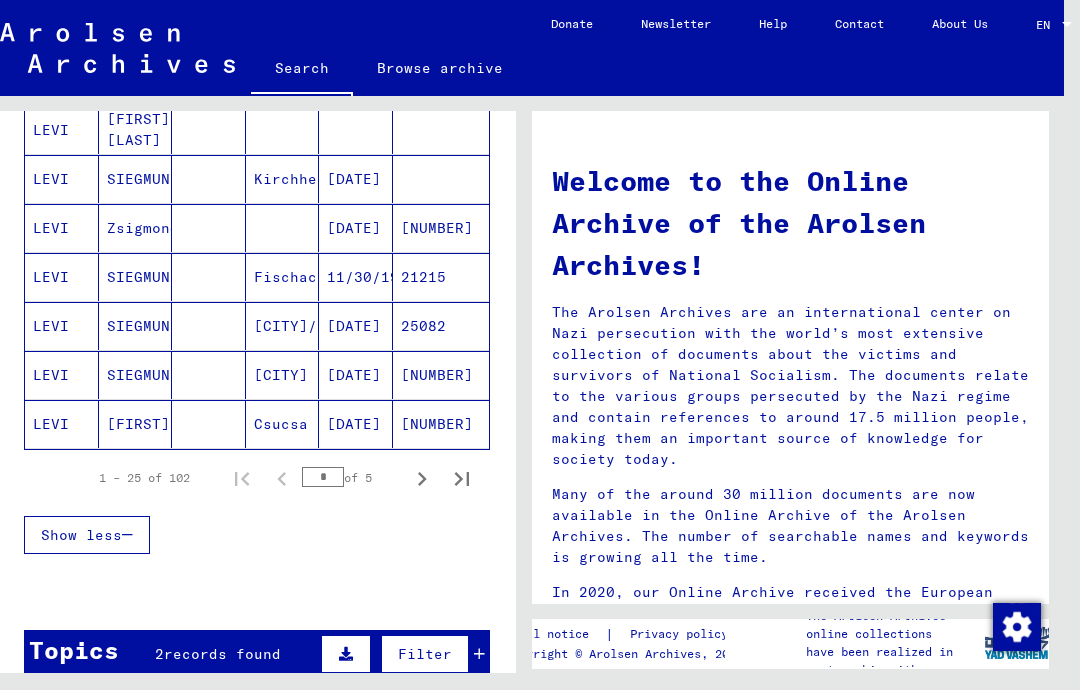 click 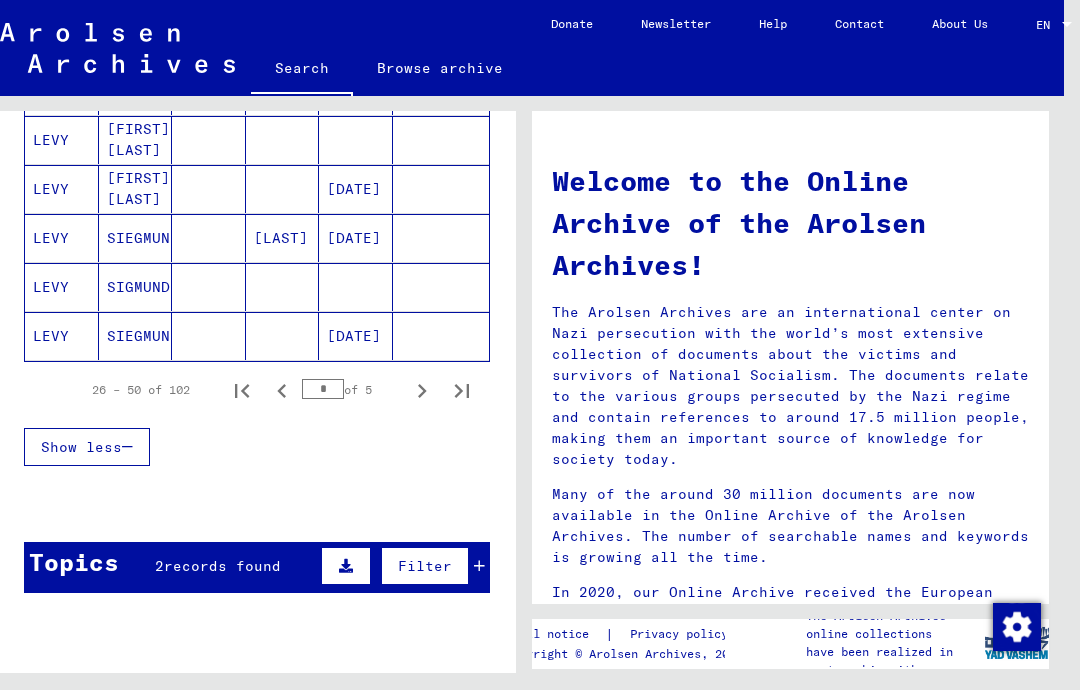 scroll, scrollTop: 1270, scrollLeft: 0, axis: vertical 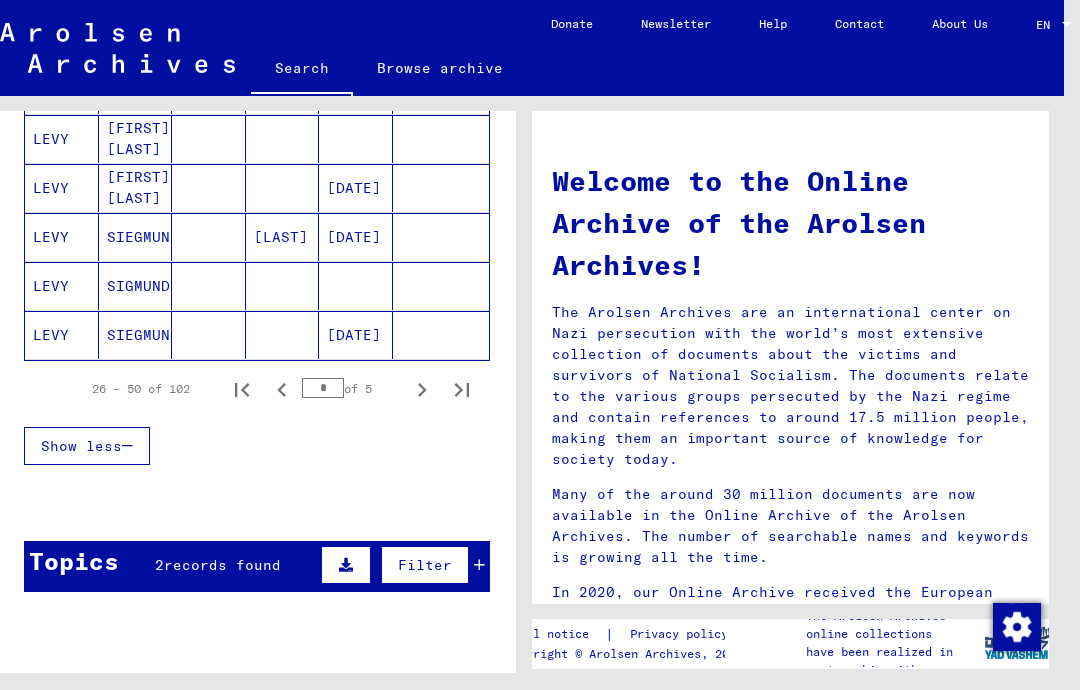 click 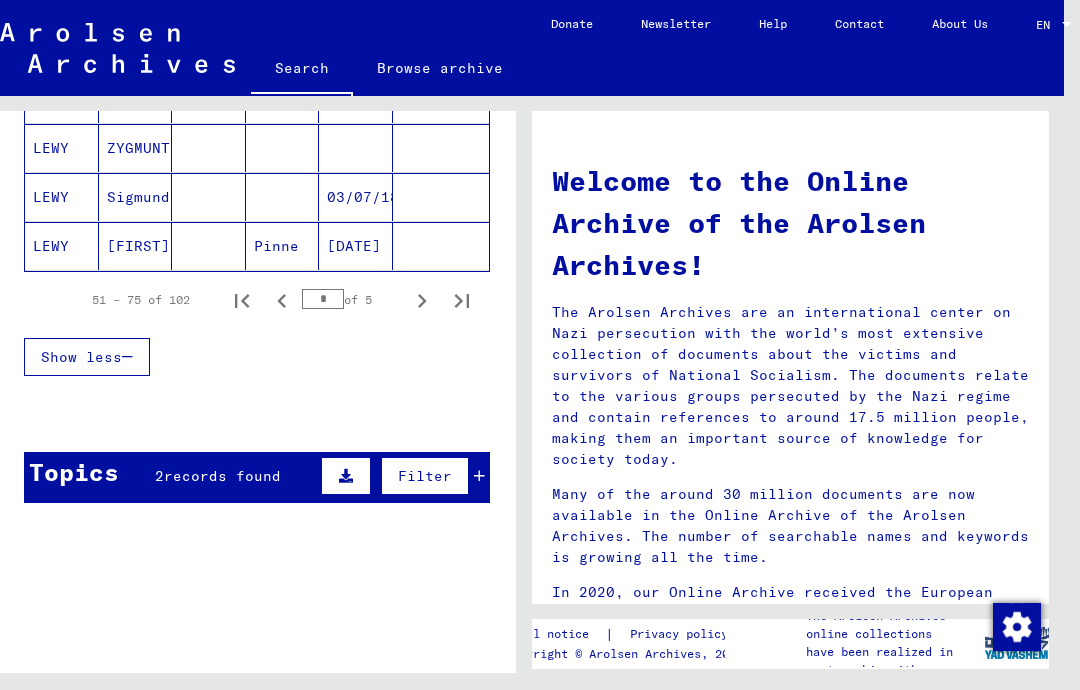 scroll, scrollTop: 1358, scrollLeft: 0, axis: vertical 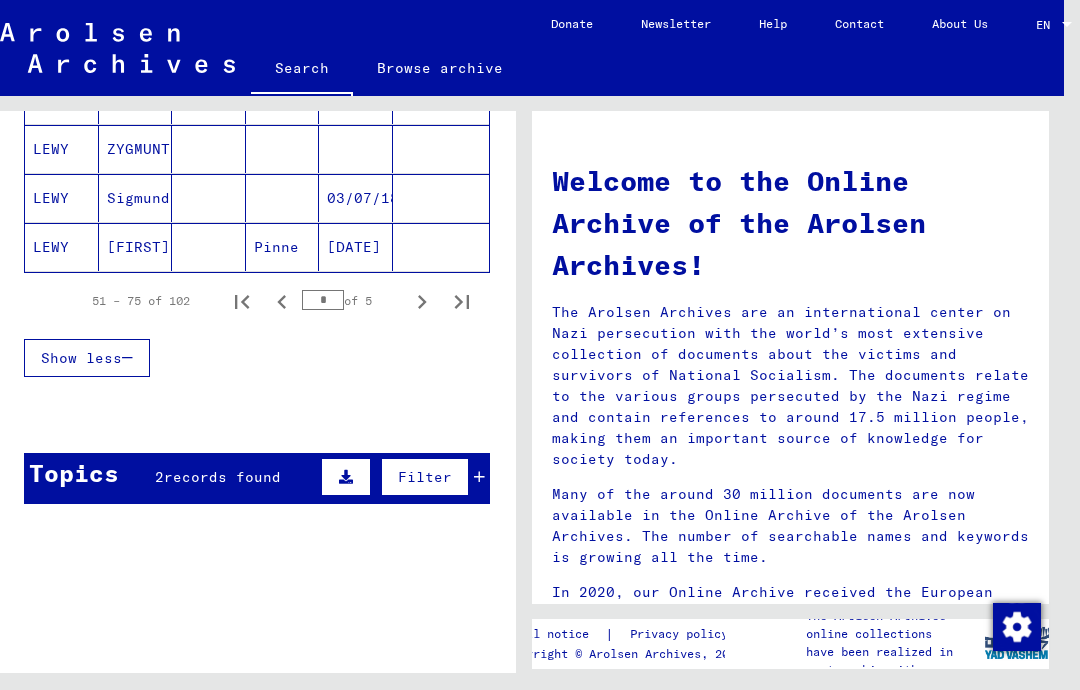 click 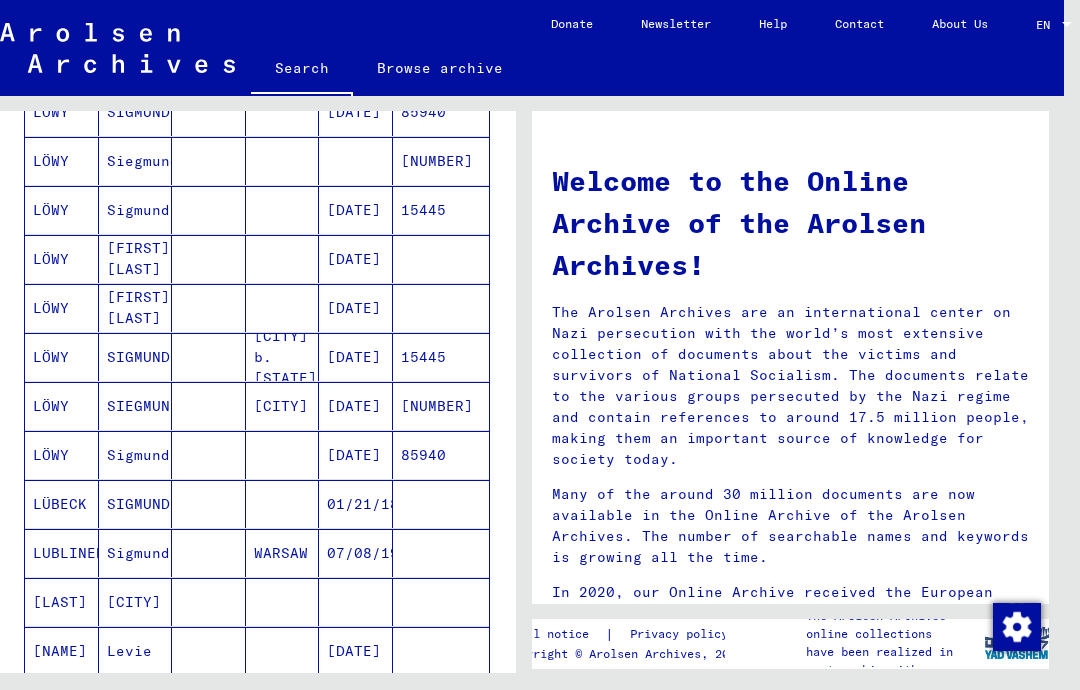 scroll, scrollTop: 792, scrollLeft: 0, axis: vertical 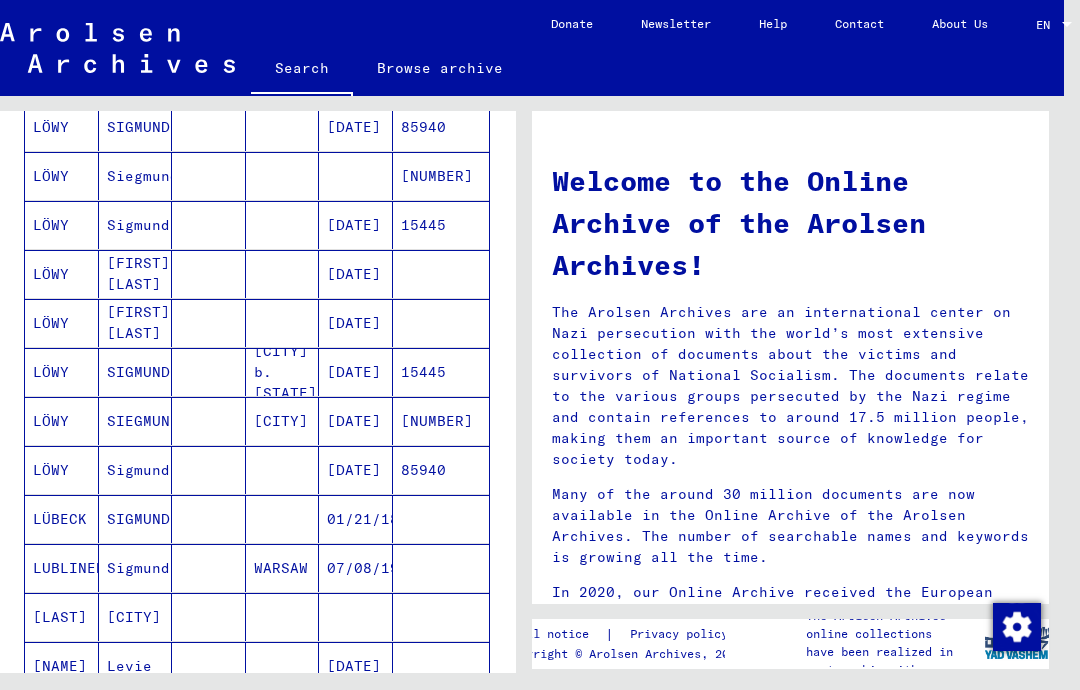 click on "LÖWY" at bounding box center (62, 519) 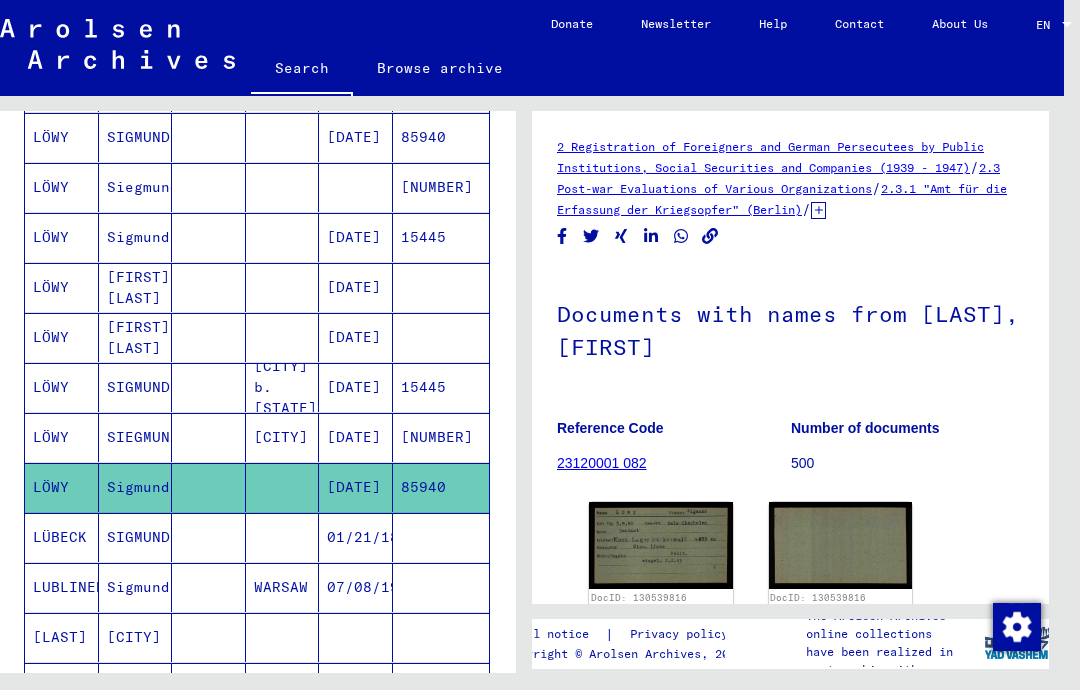 scroll, scrollTop: 0, scrollLeft: 0, axis: both 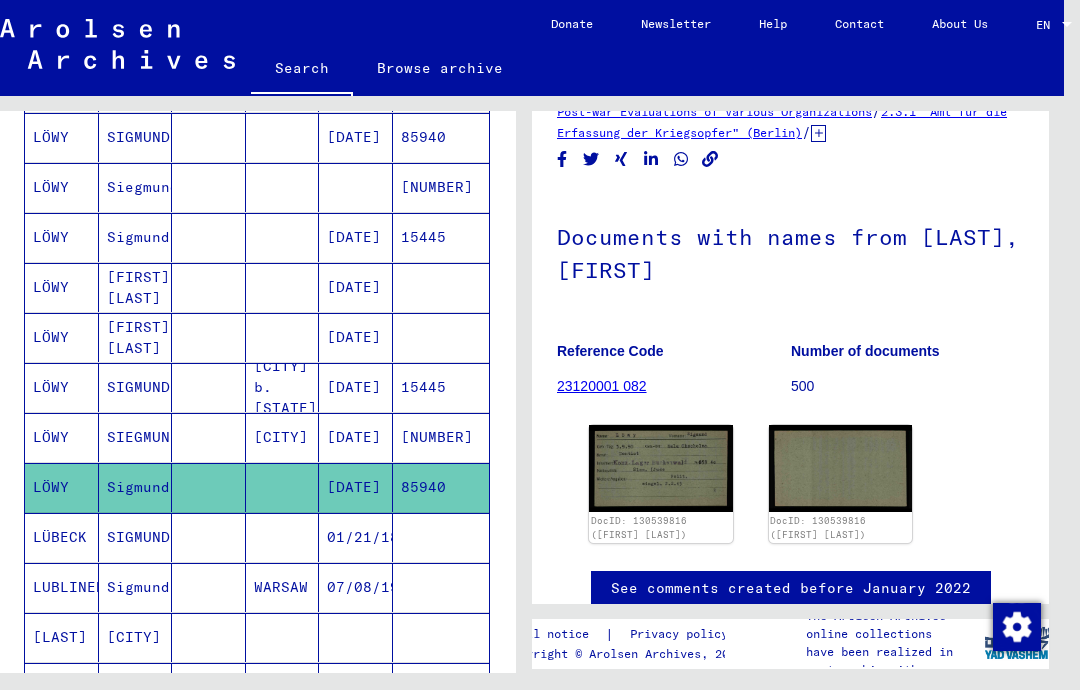click 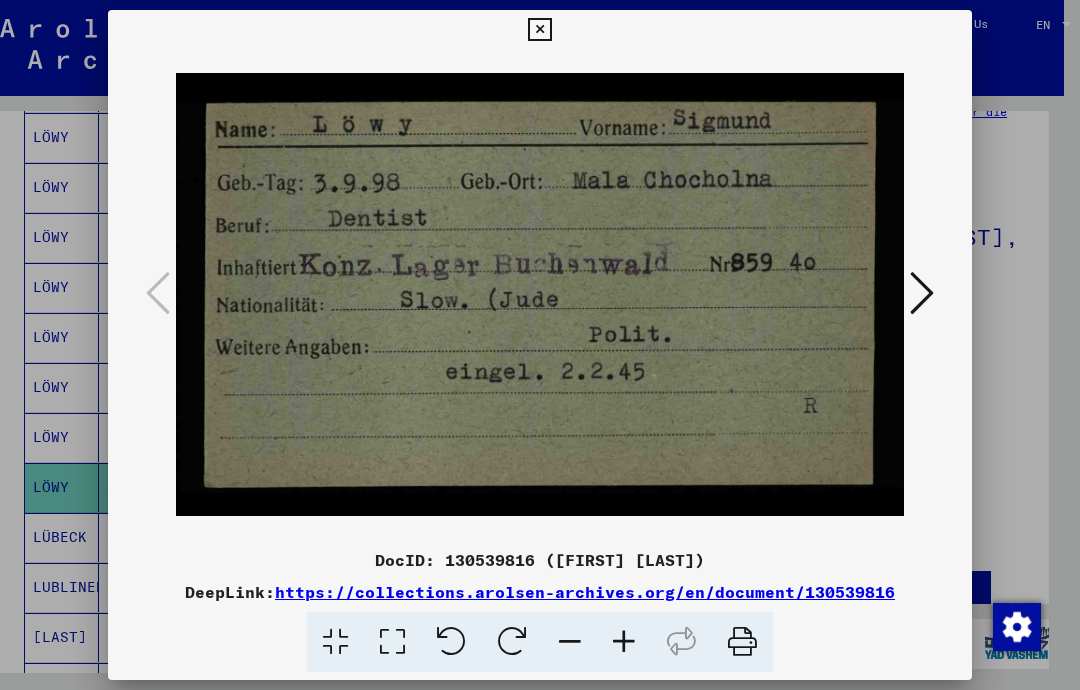 click at bounding box center (539, 30) 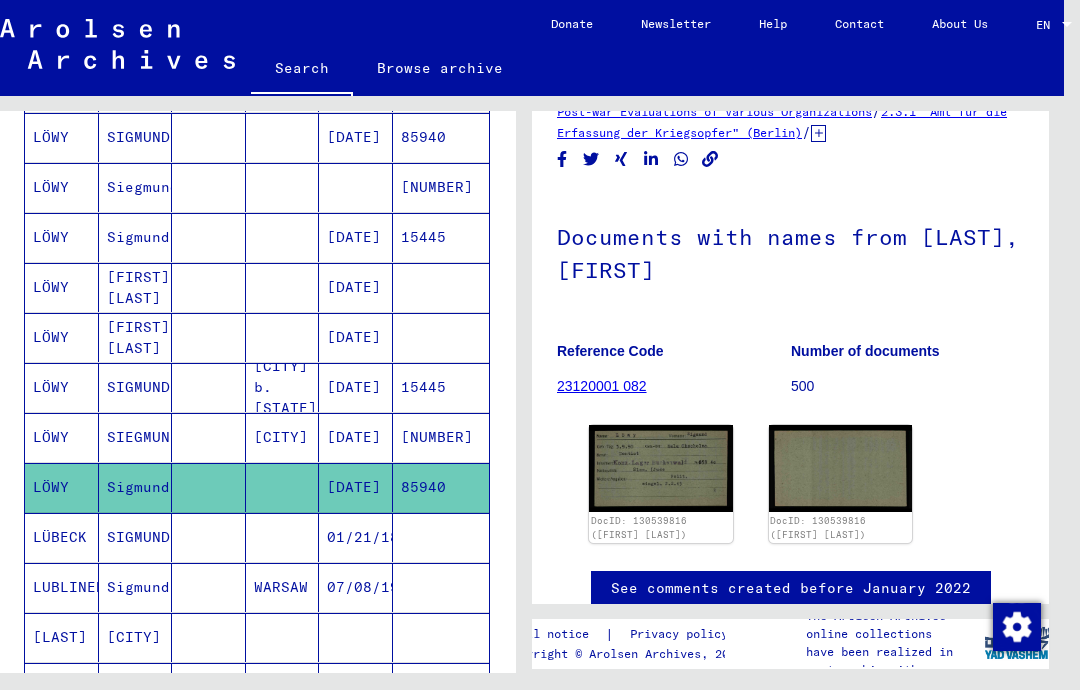 click on "LÖWY" at bounding box center (62, 487) 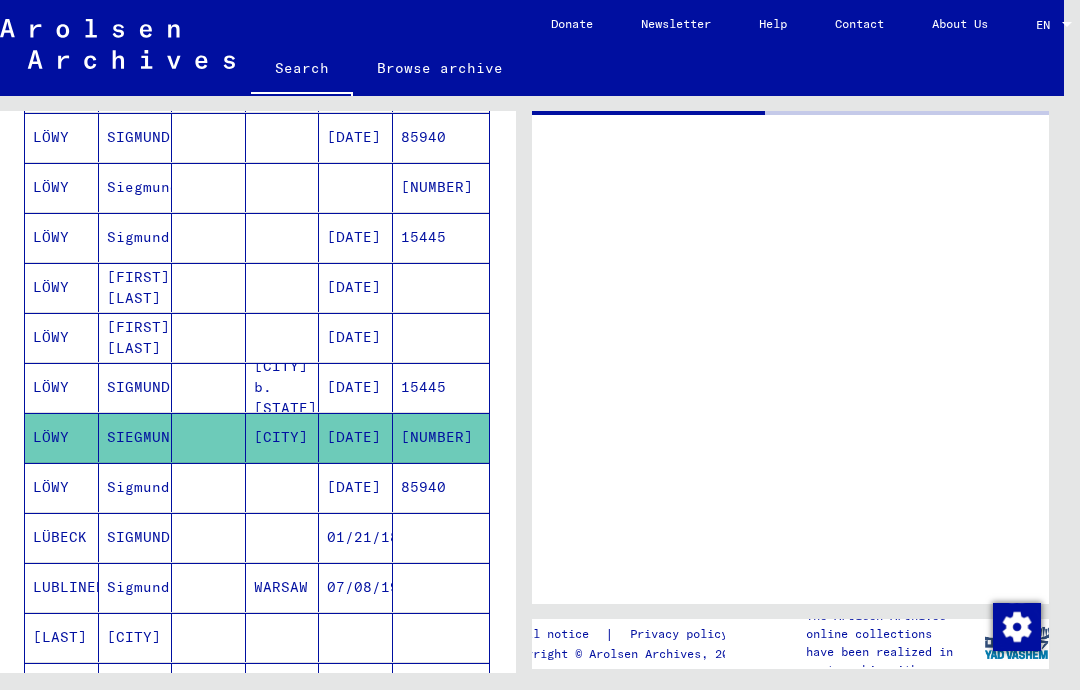 scroll, scrollTop: 0, scrollLeft: 0, axis: both 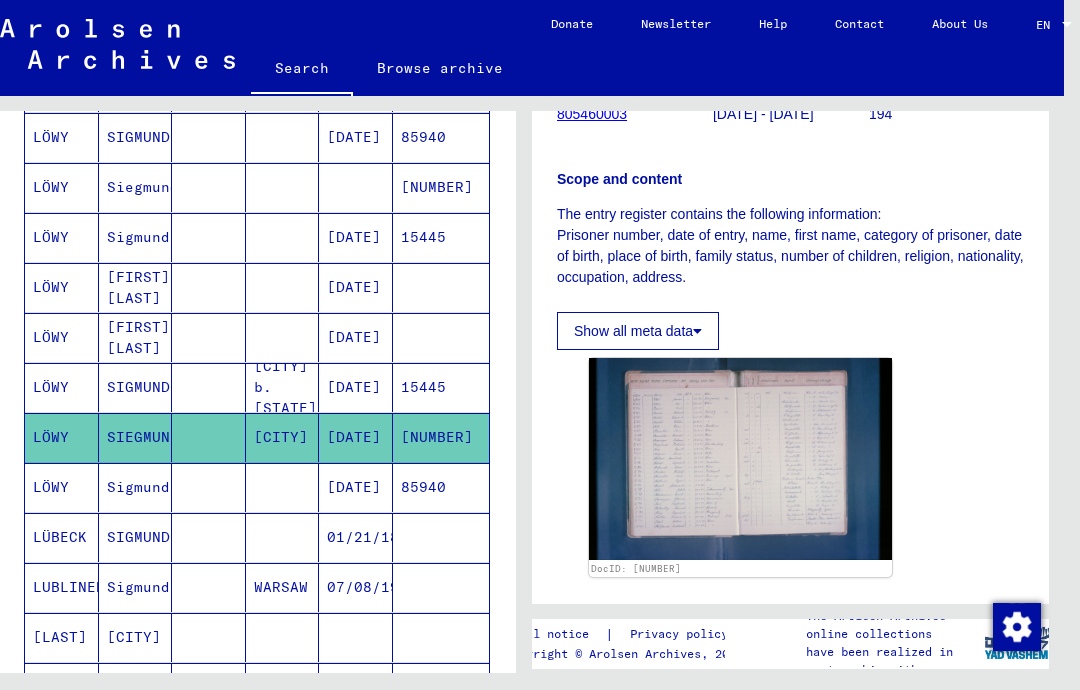 click 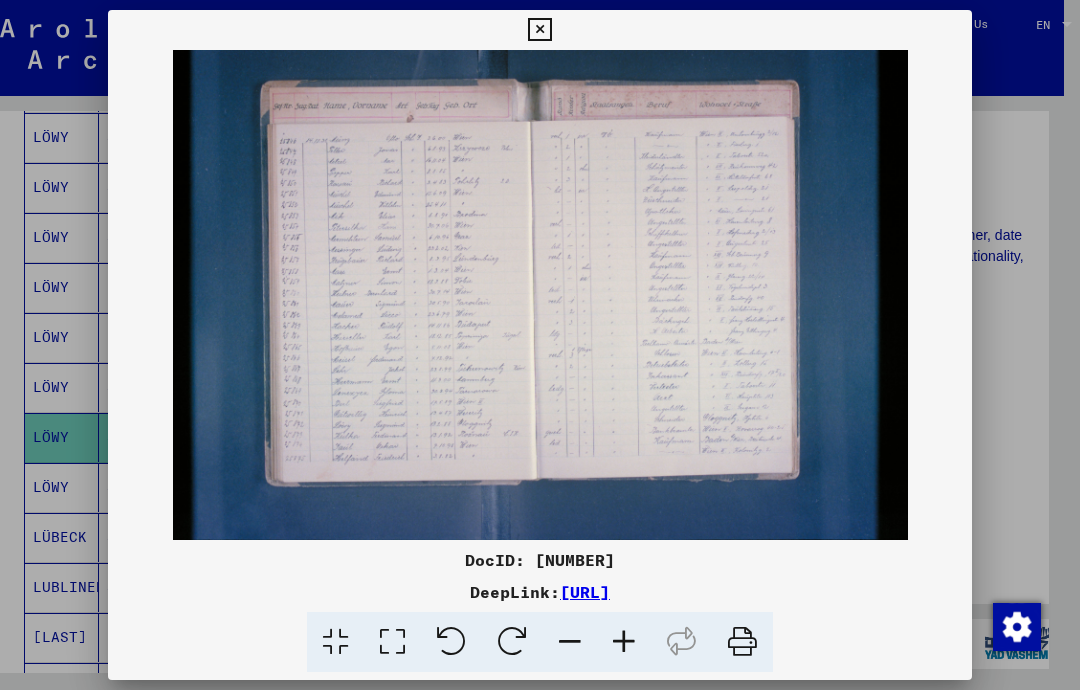 click at bounding box center (539, 30) 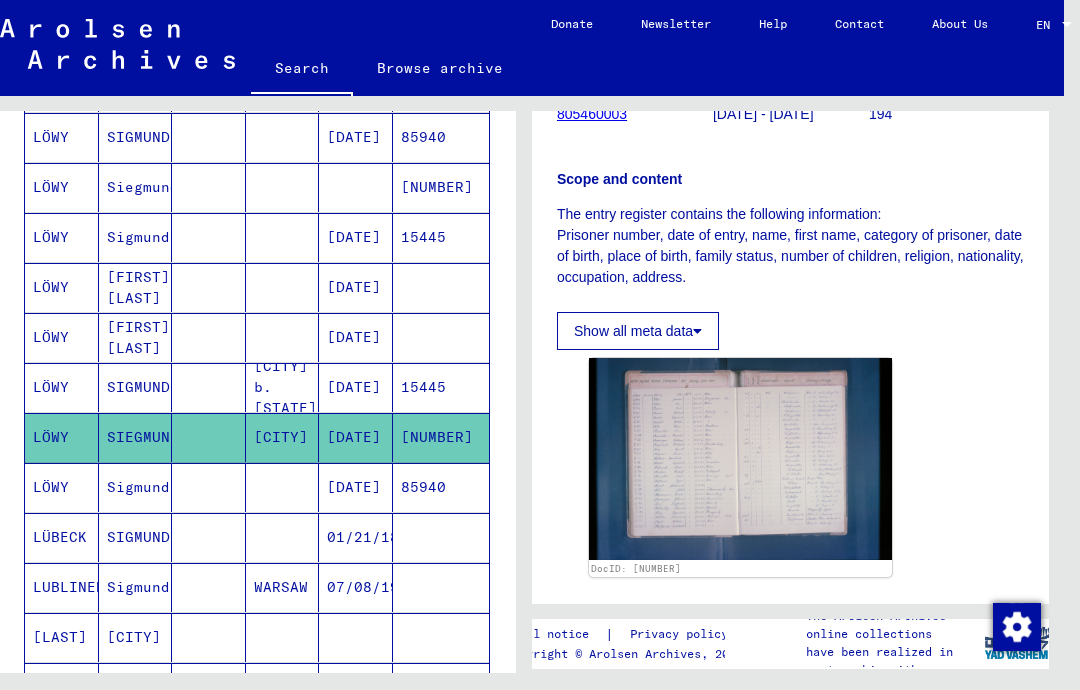 click on "LÖWY" at bounding box center [62, 437] 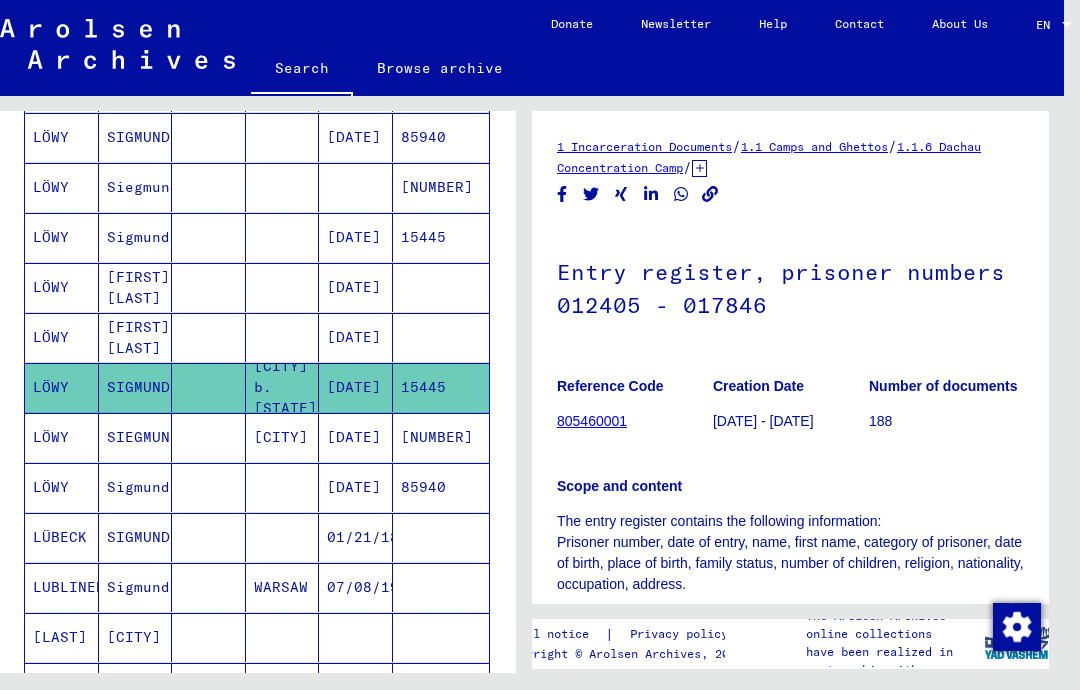 scroll, scrollTop: 0, scrollLeft: 0, axis: both 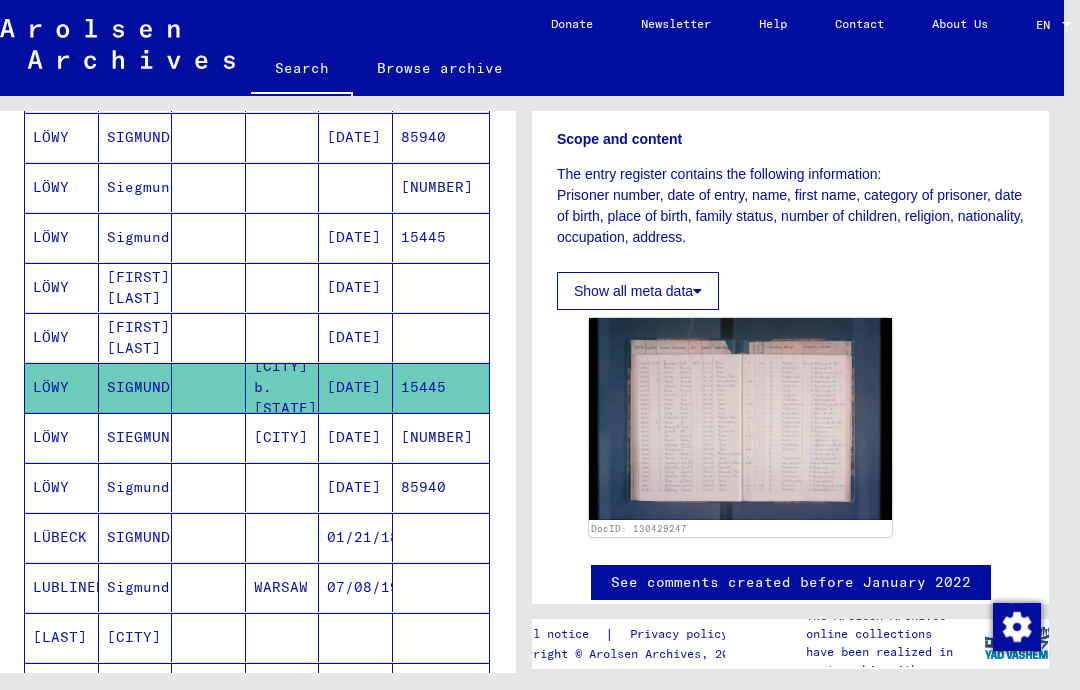 click 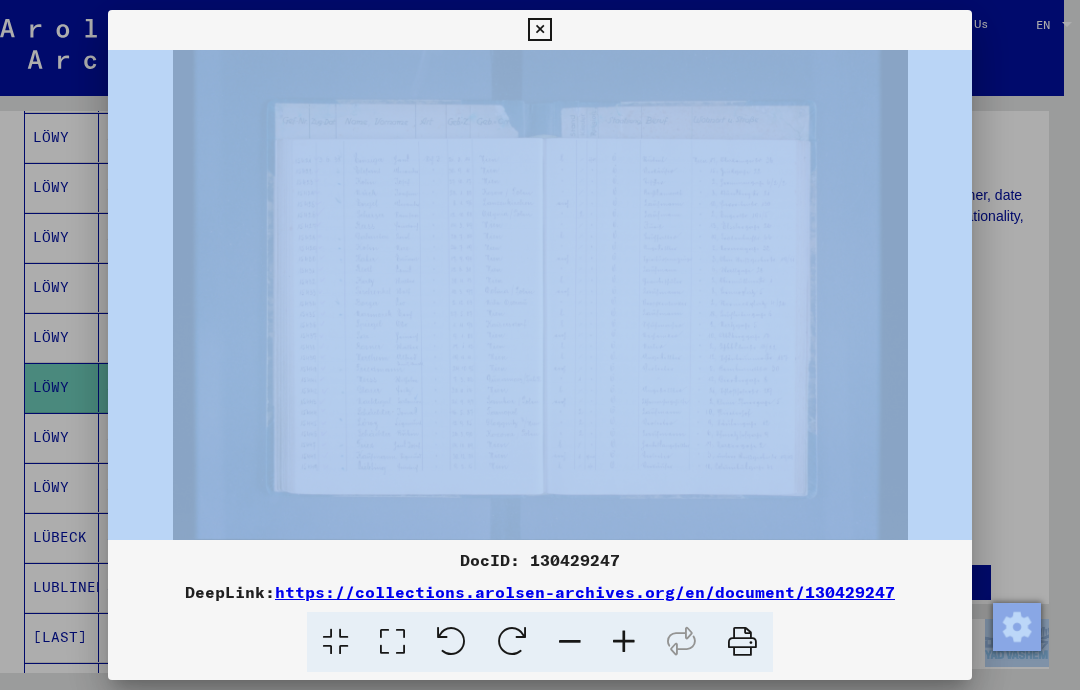 click at bounding box center (539, 30) 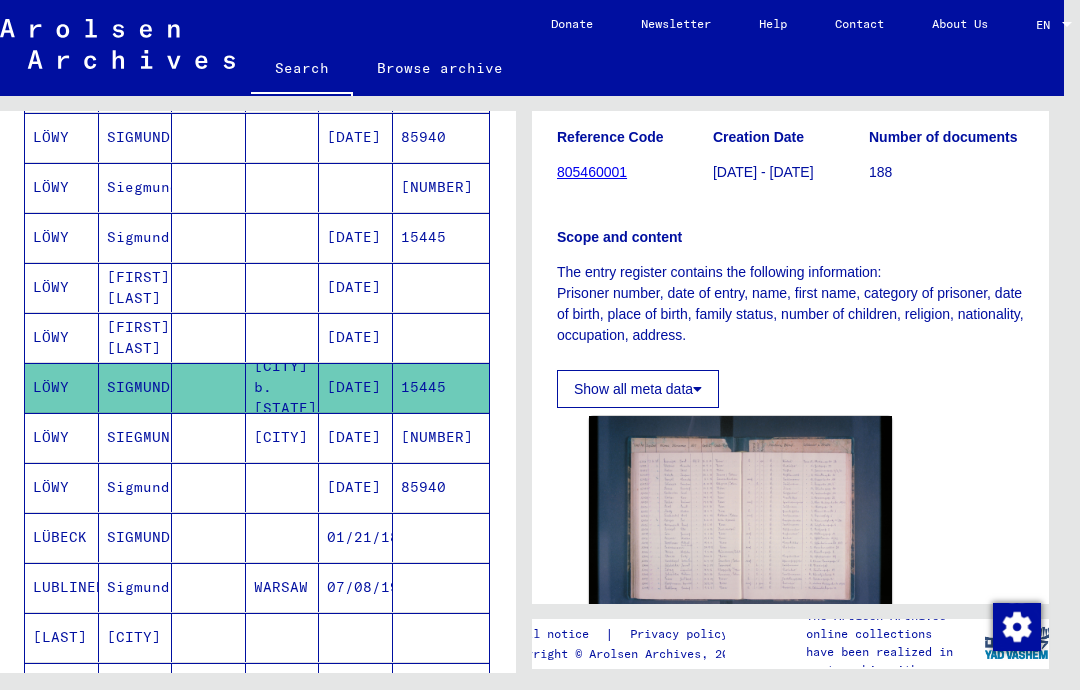 scroll, scrollTop: 248, scrollLeft: 0, axis: vertical 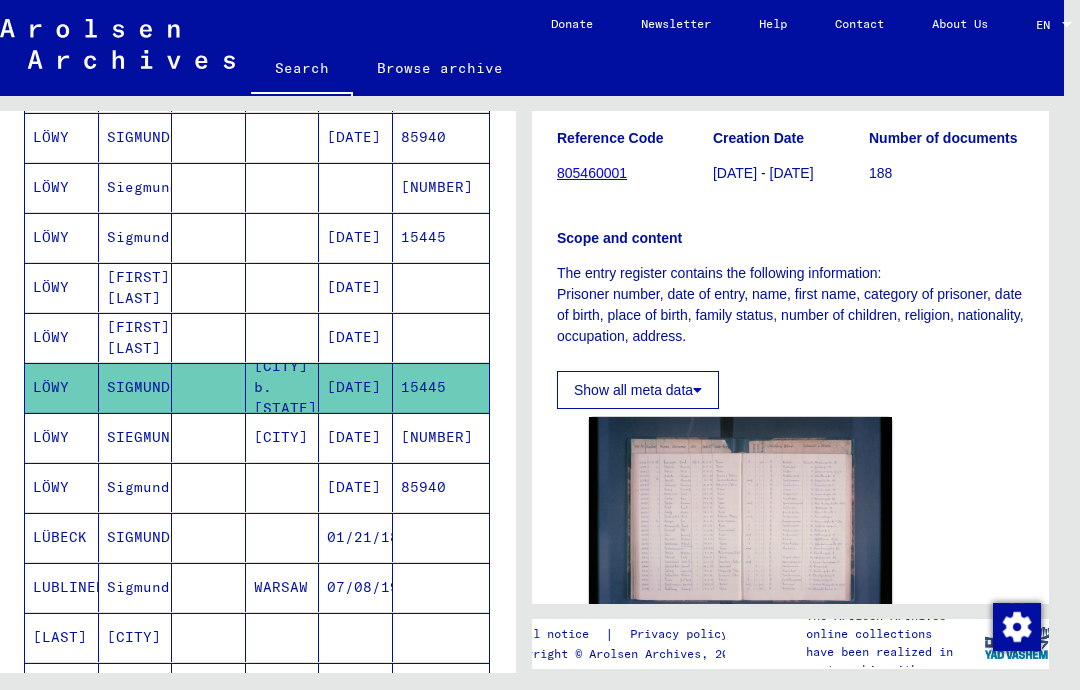 click on "Show all meta data" 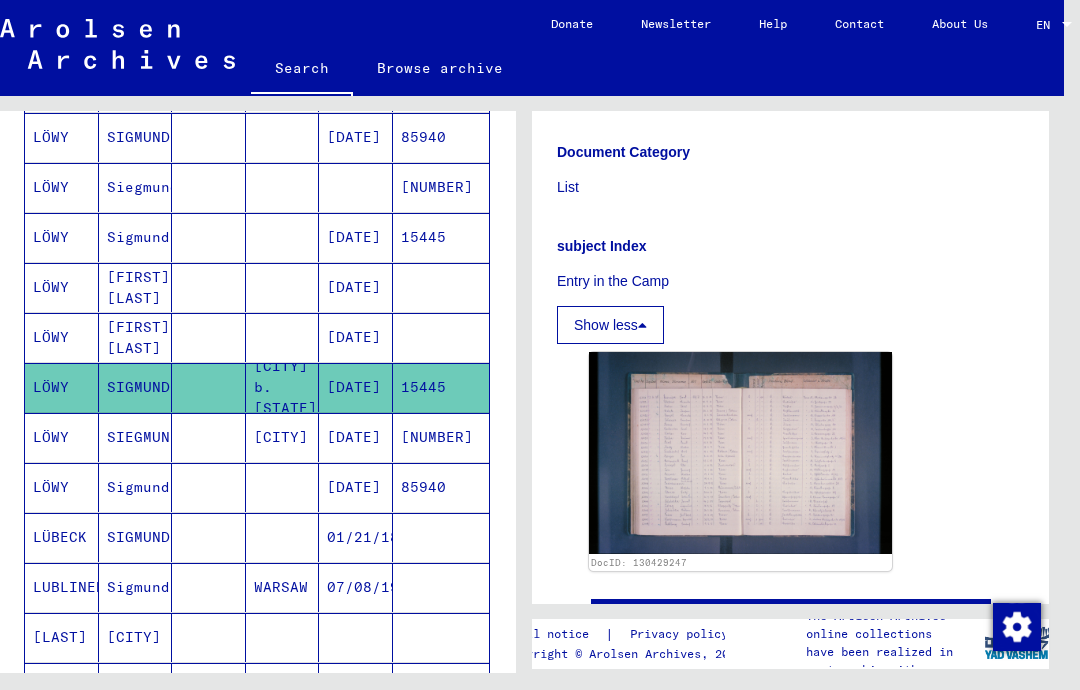 click on "Show less" at bounding box center [610, 325] 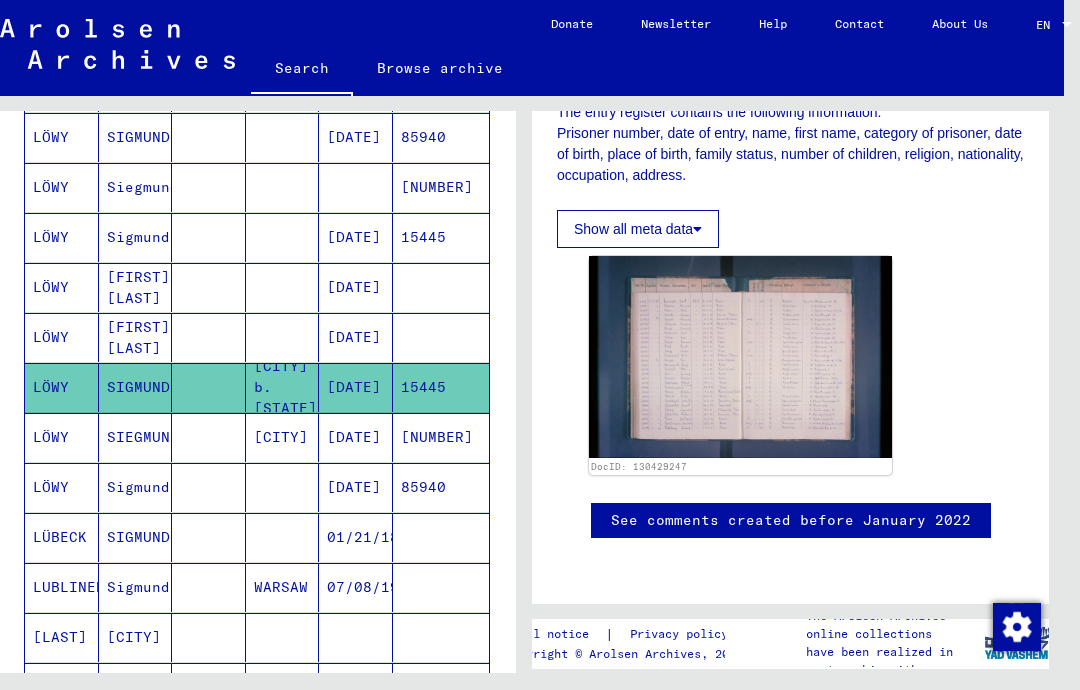 scroll, scrollTop: 341, scrollLeft: 0, axis: vertical 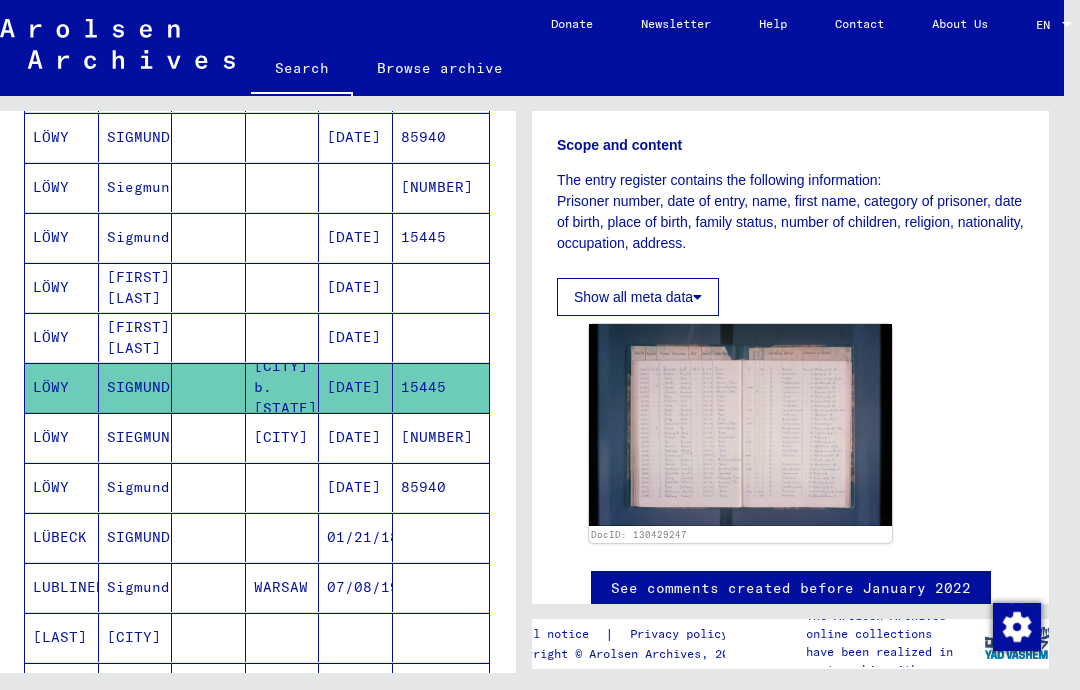 click 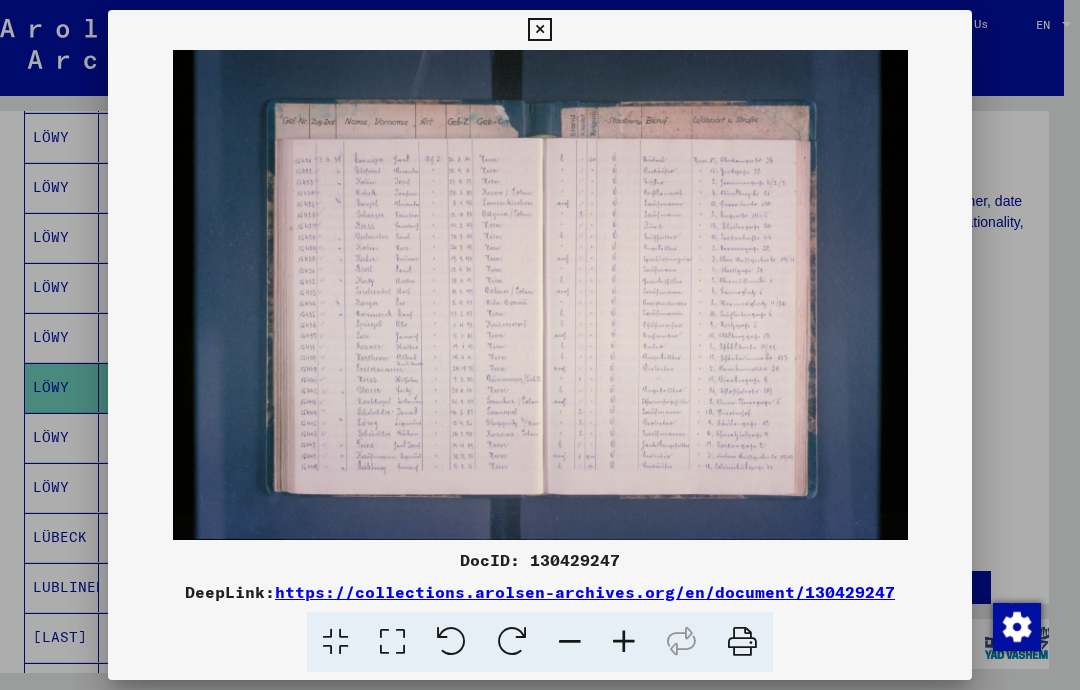 click at bounding box center [539, 30] 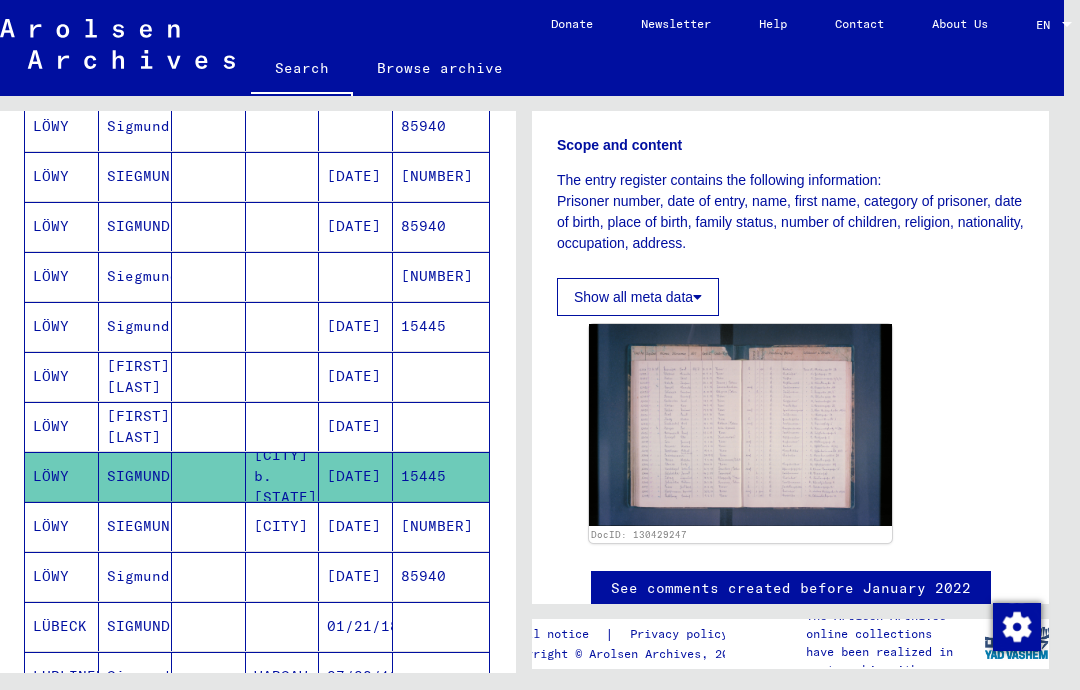 scroll, scrollTop: 702, scrollLeft: 0, axis: vertical 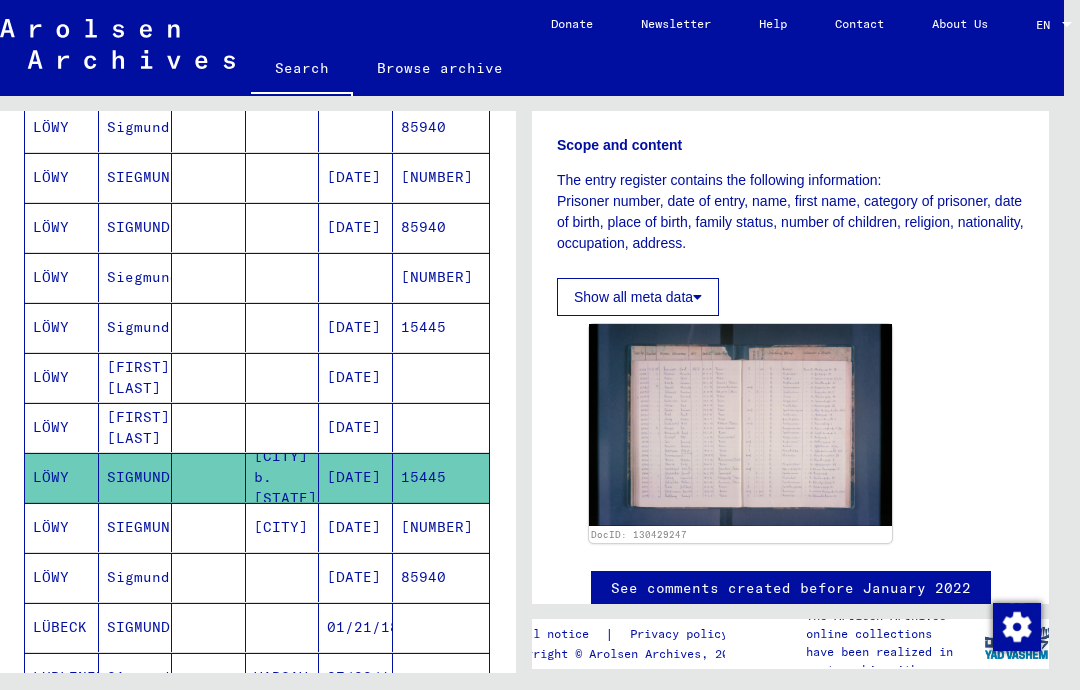 click on "LÖWY" at bounding box center (62, 477) 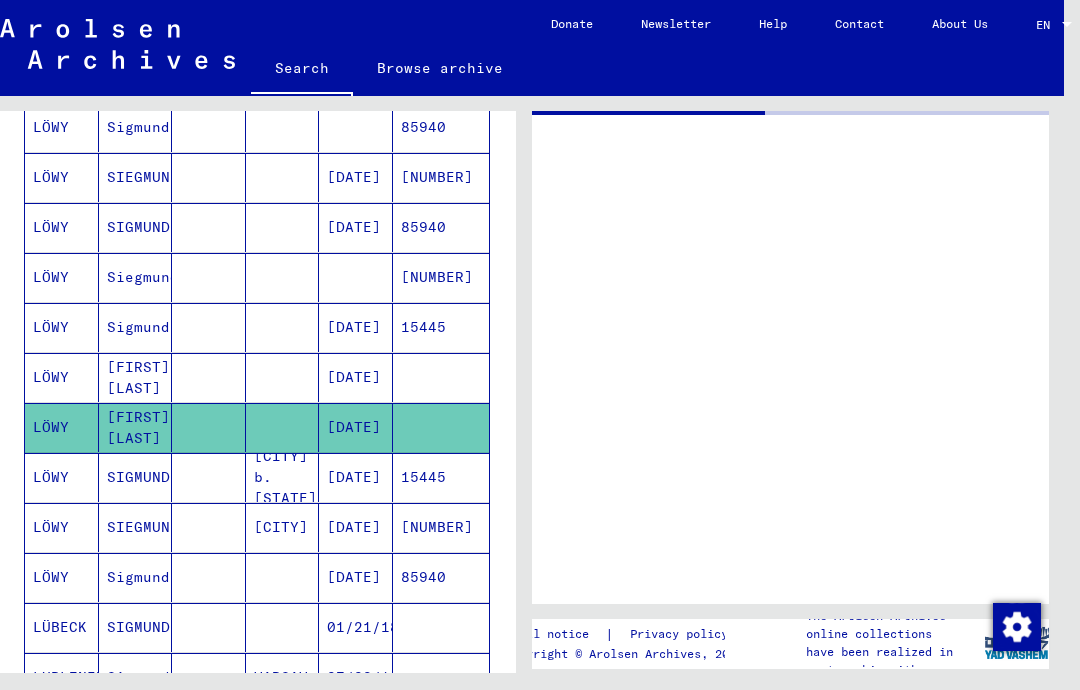 scroll, scrollTop: 0, scrollLeft: 0, axis: both 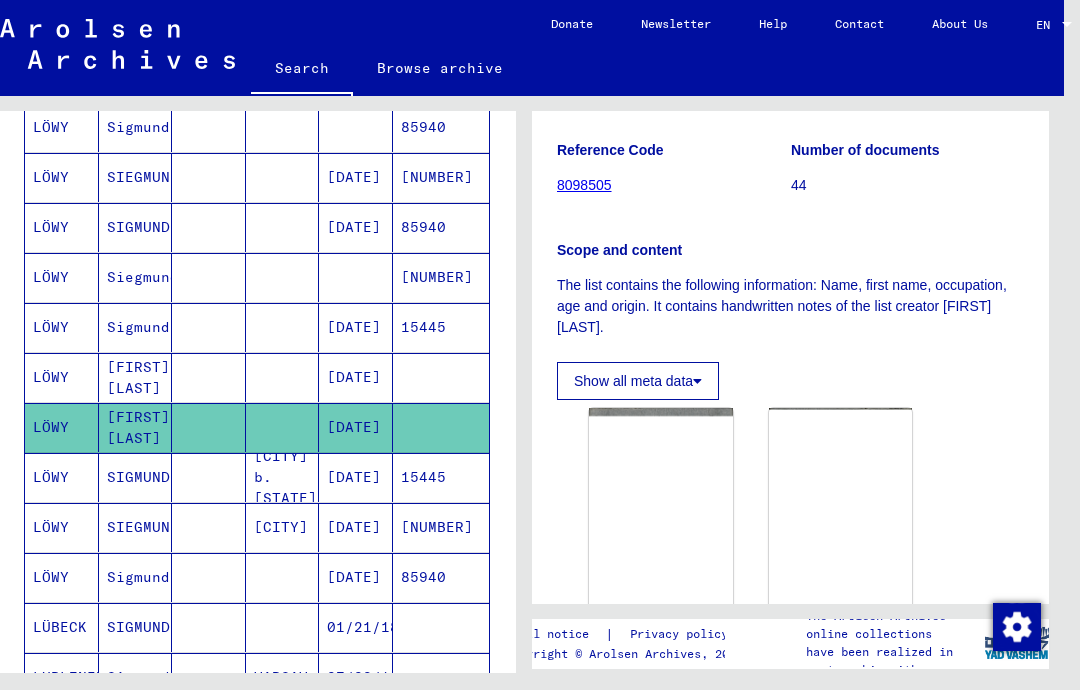 click 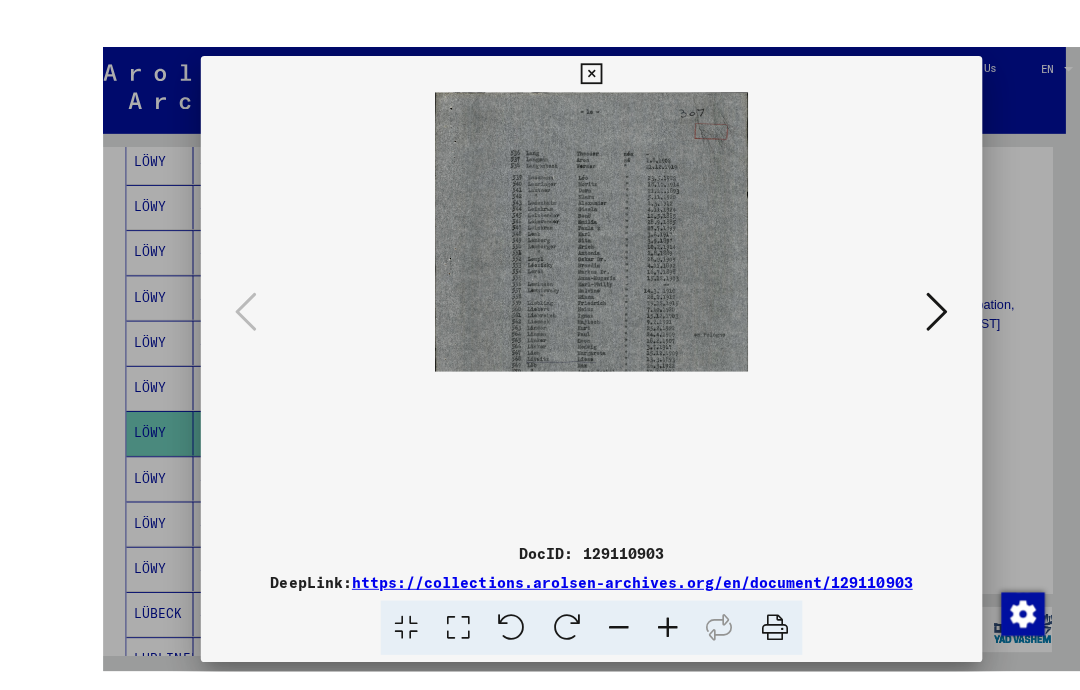 scroll, scrollTop: 60, scrollLeft: 16, axis: both 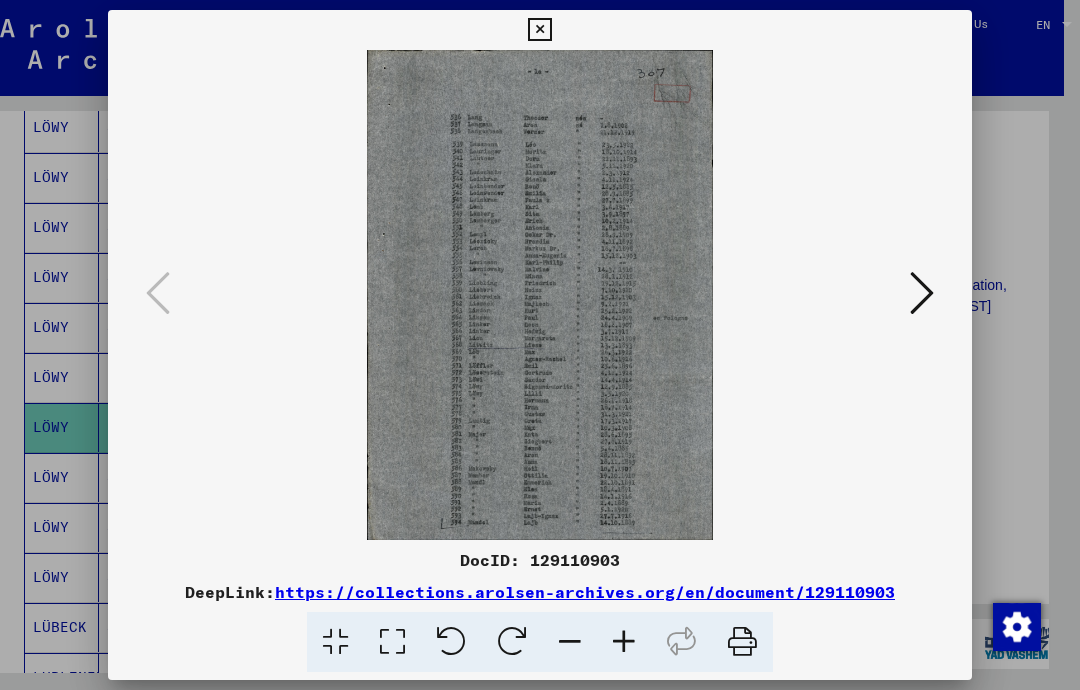 click at bounding box center (539, 30) 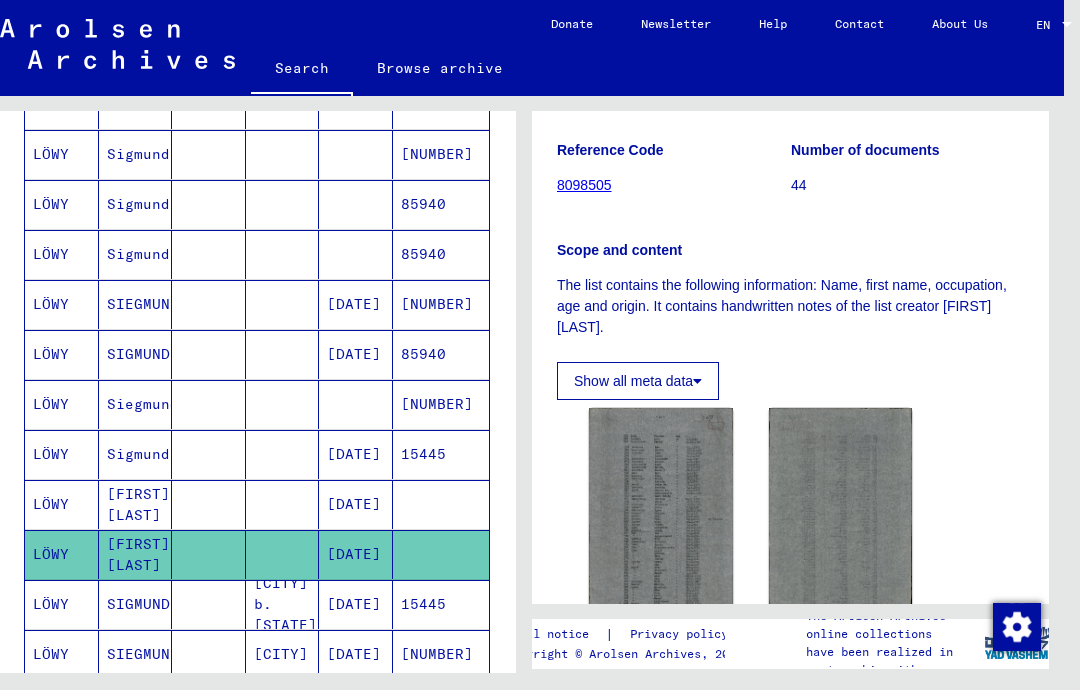 scroll, scrollTop: 540, scrollLeft: 0, axis: vertical 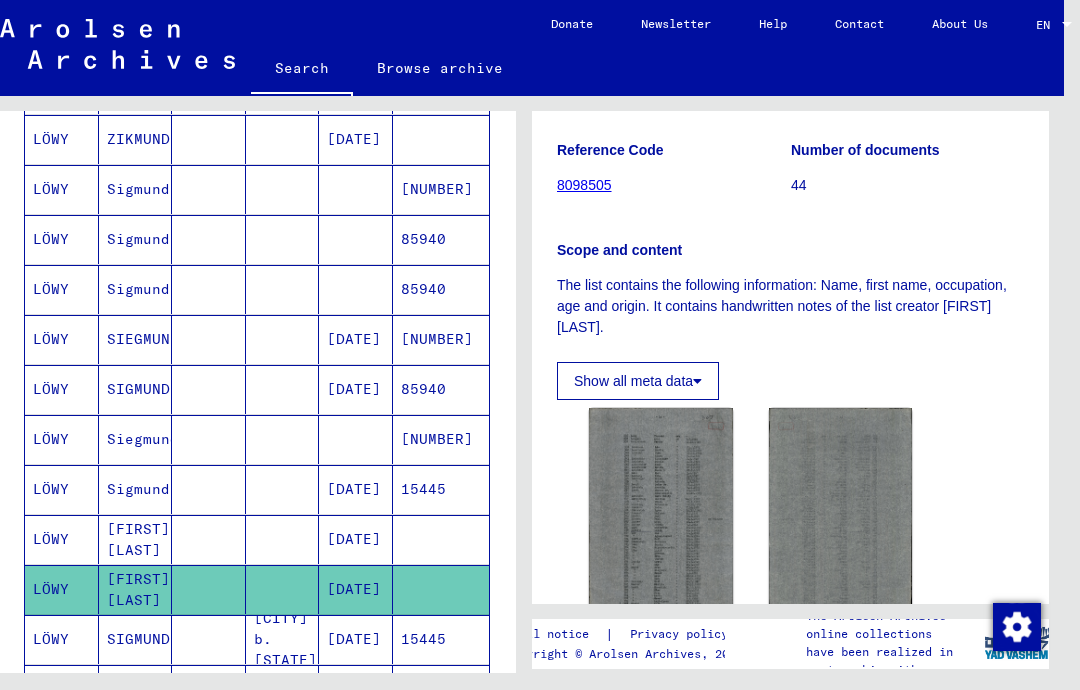 click on "Sigmund" at bounding box center (136, 539) 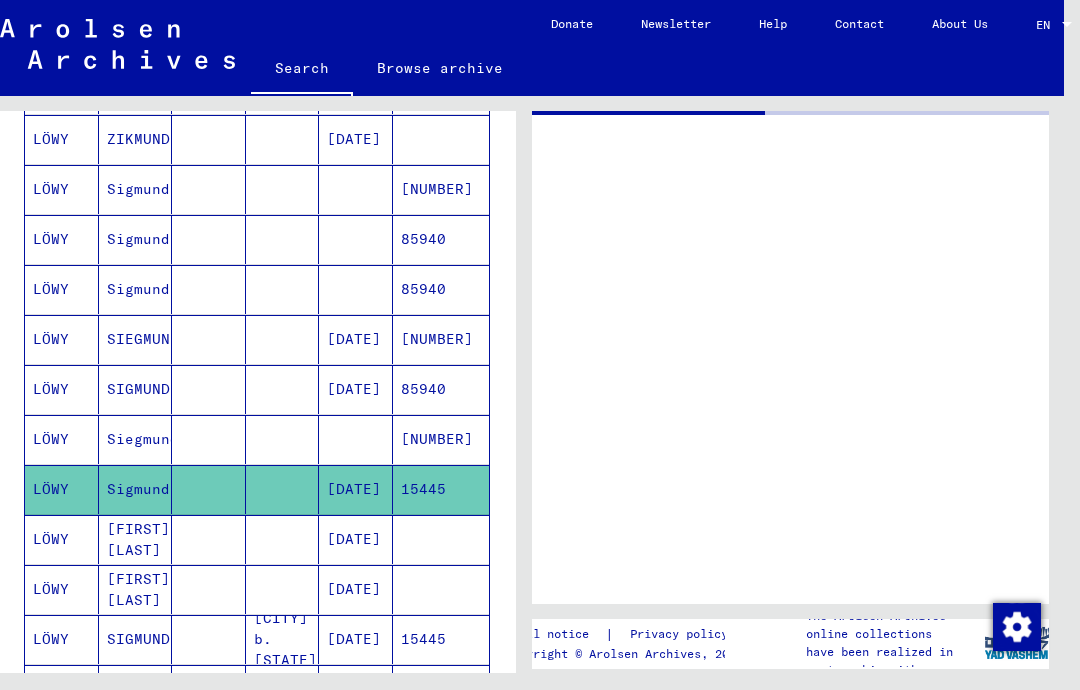 scroll, scrollTop: 0, scrollLeft: 0, axis: both 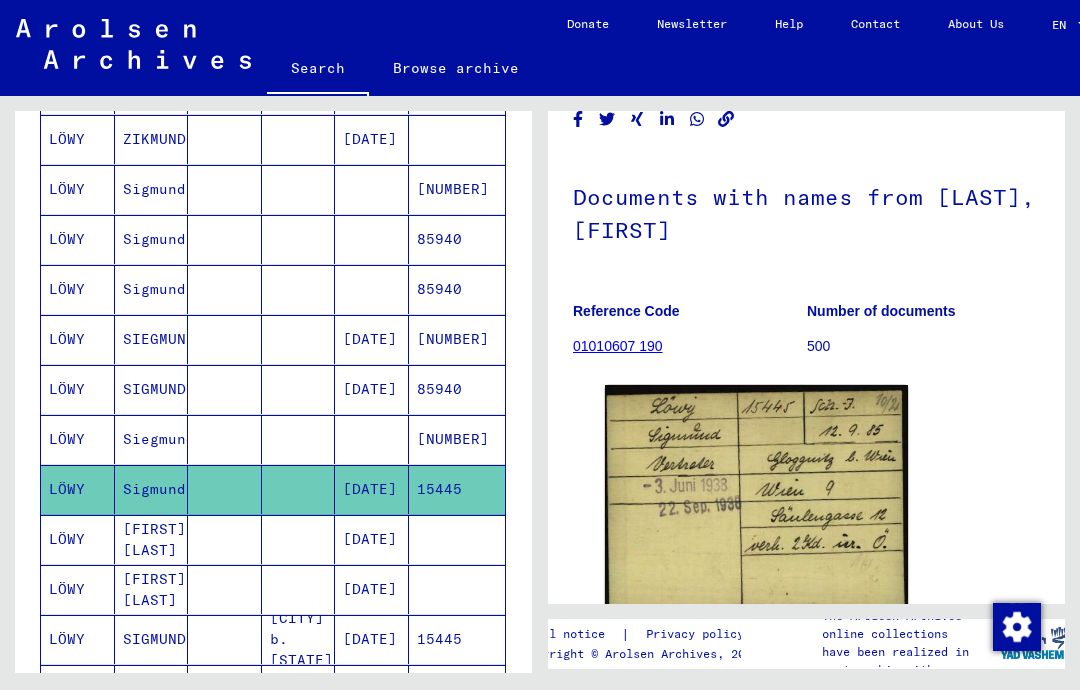 click on "LÖWY" at bounding box center [78, 489] 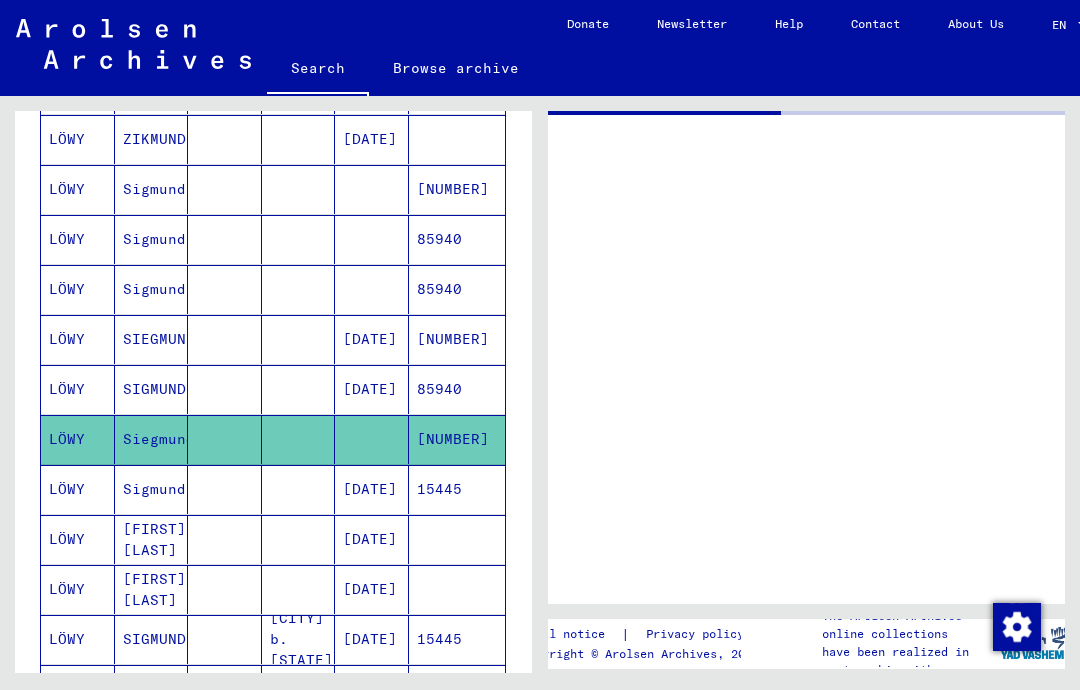 scroll, scrollTop: 0, scrollLeft: 0, axis: both 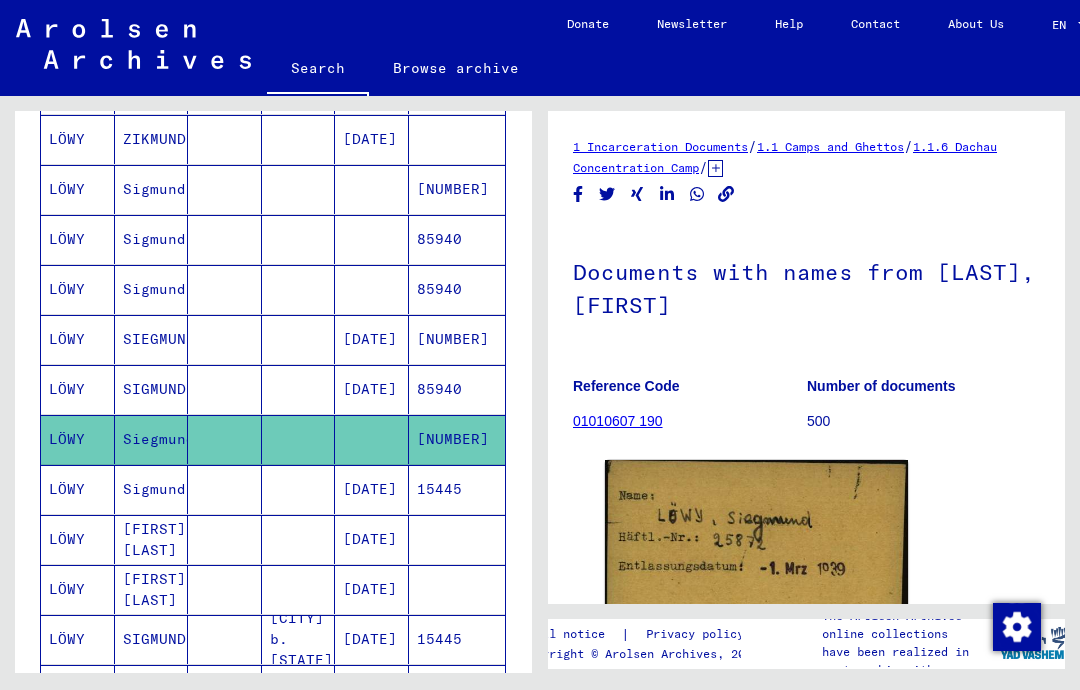 click on "LÖWY" at bounding box center [78, 439] 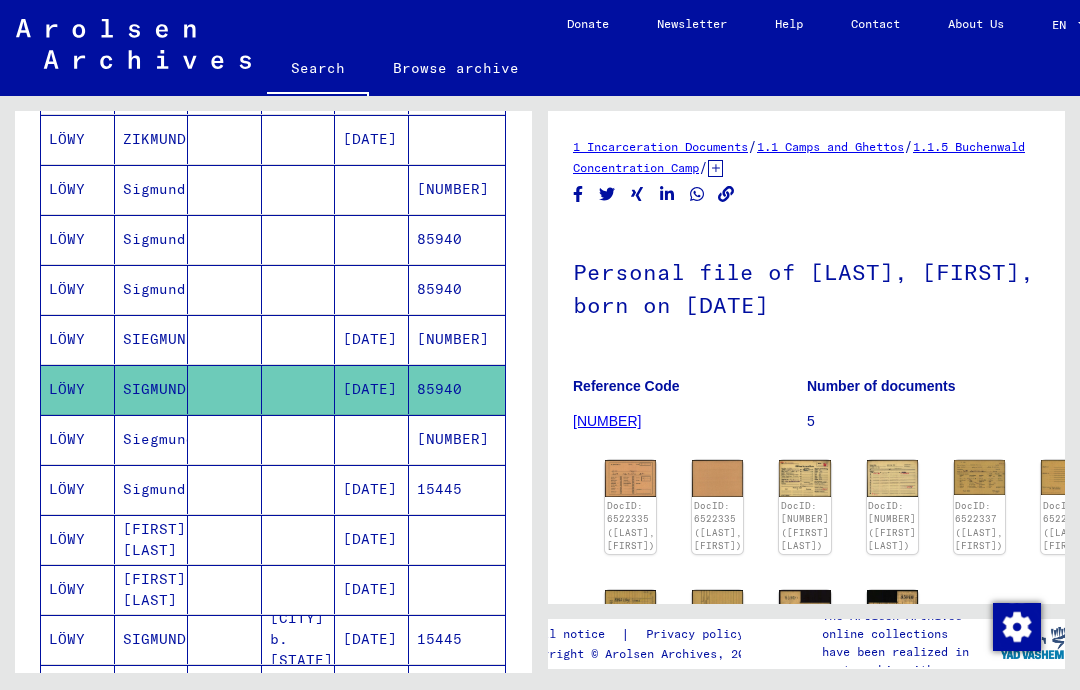 scroll, scrollTop: 0, scrollLeft: 0, axis: both 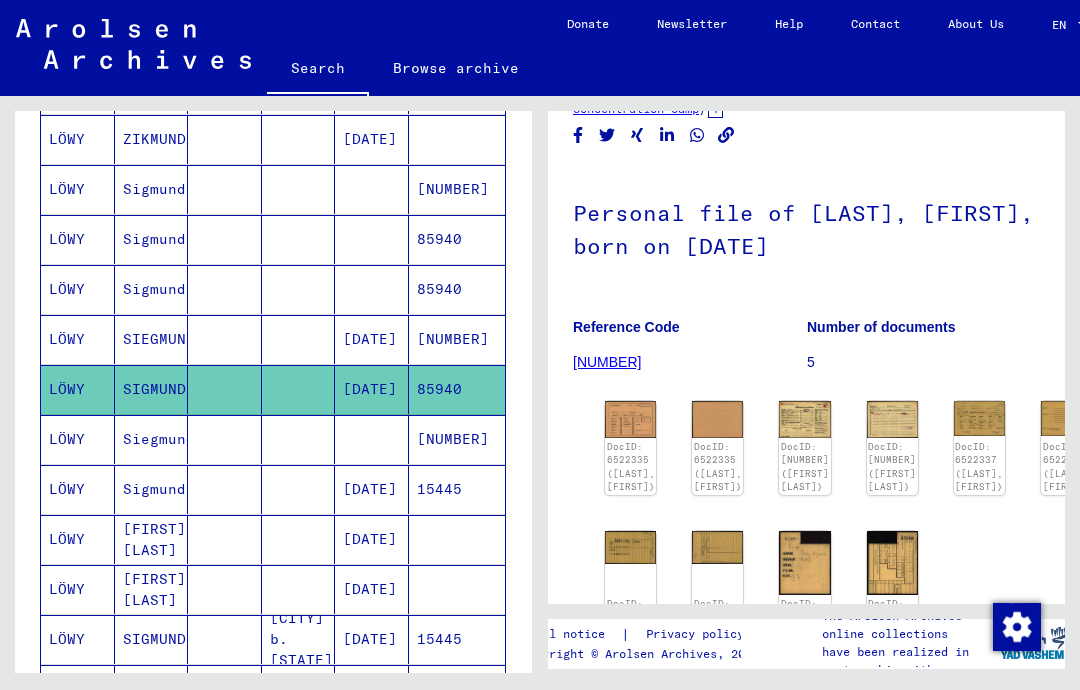 click on "LÖWY" at bounding box center (78, 389) 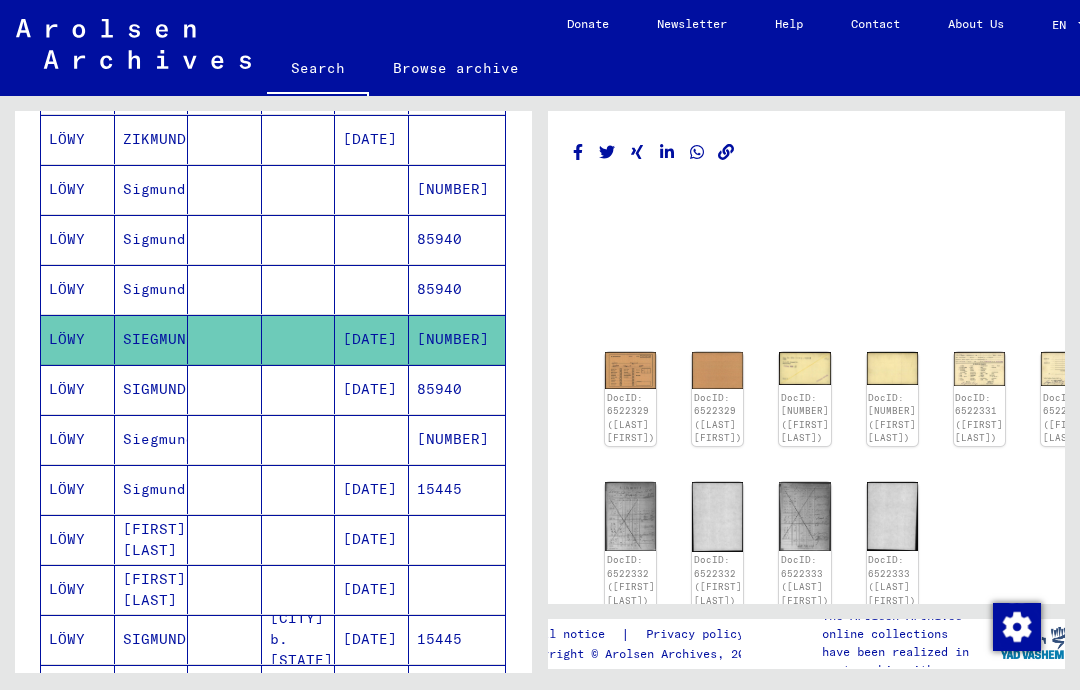scroll, scrollTop: 0, scrollLeft: 0, axis: both 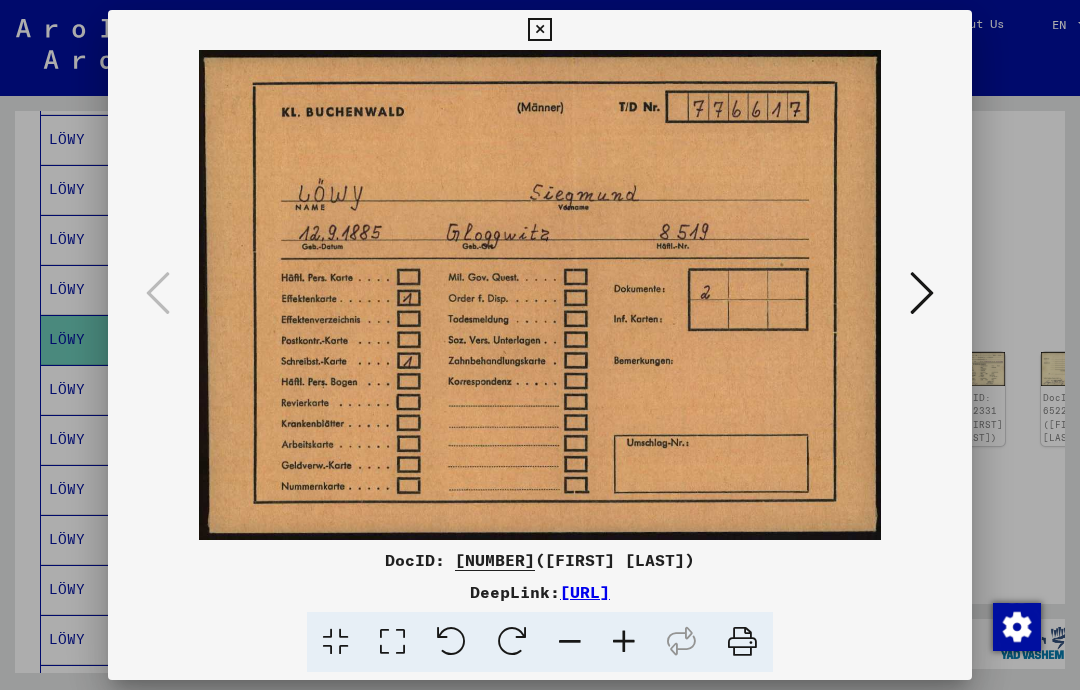 click at bounding box center (922, 293) 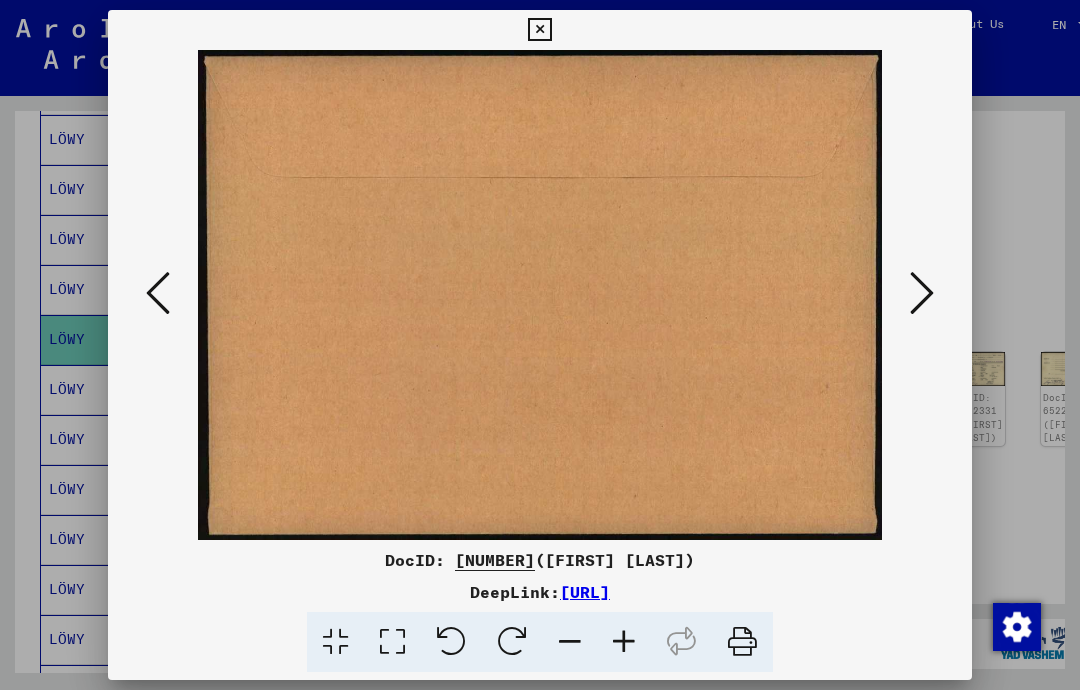 click at bounding box center [922, 293] 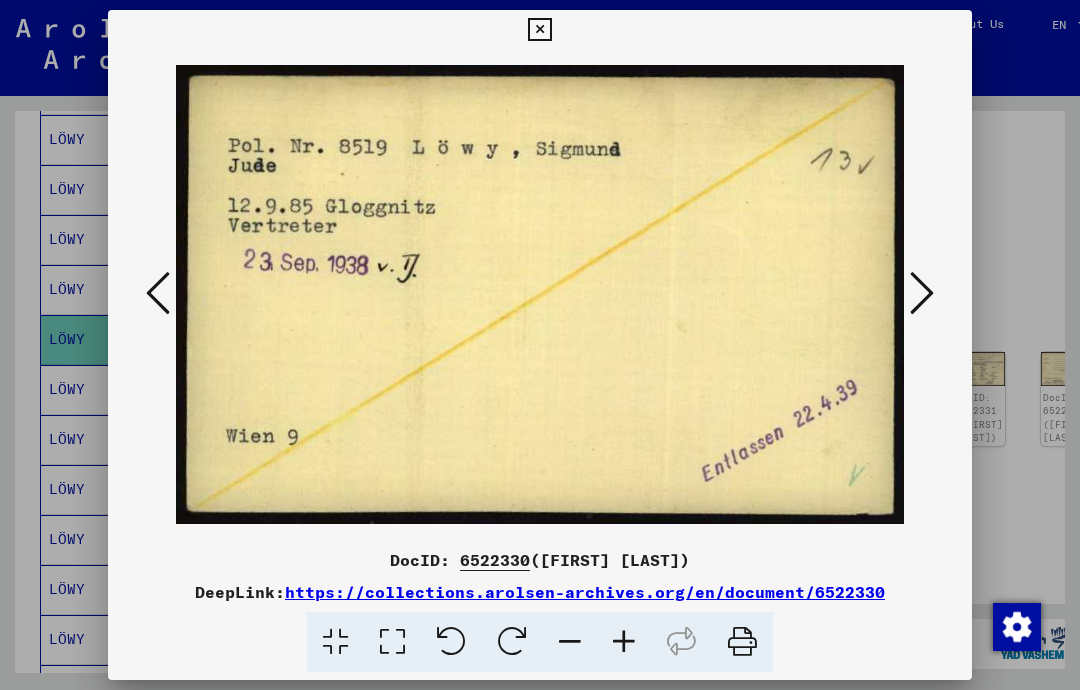 click at bounding box center (922, 293) 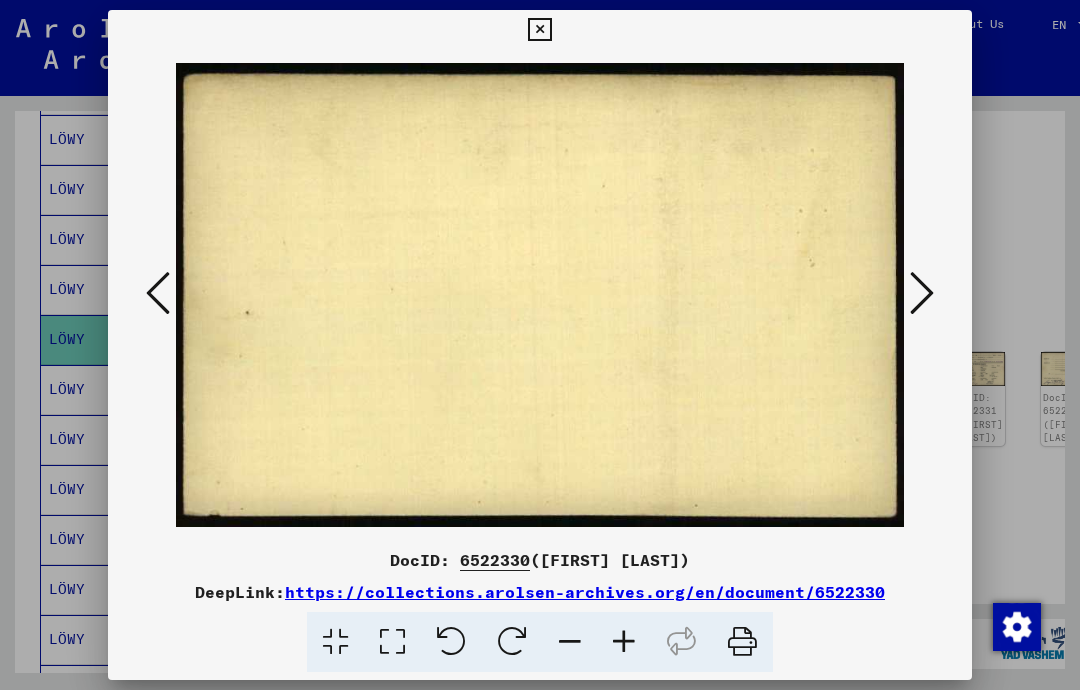click at bounding box center [922, 293] 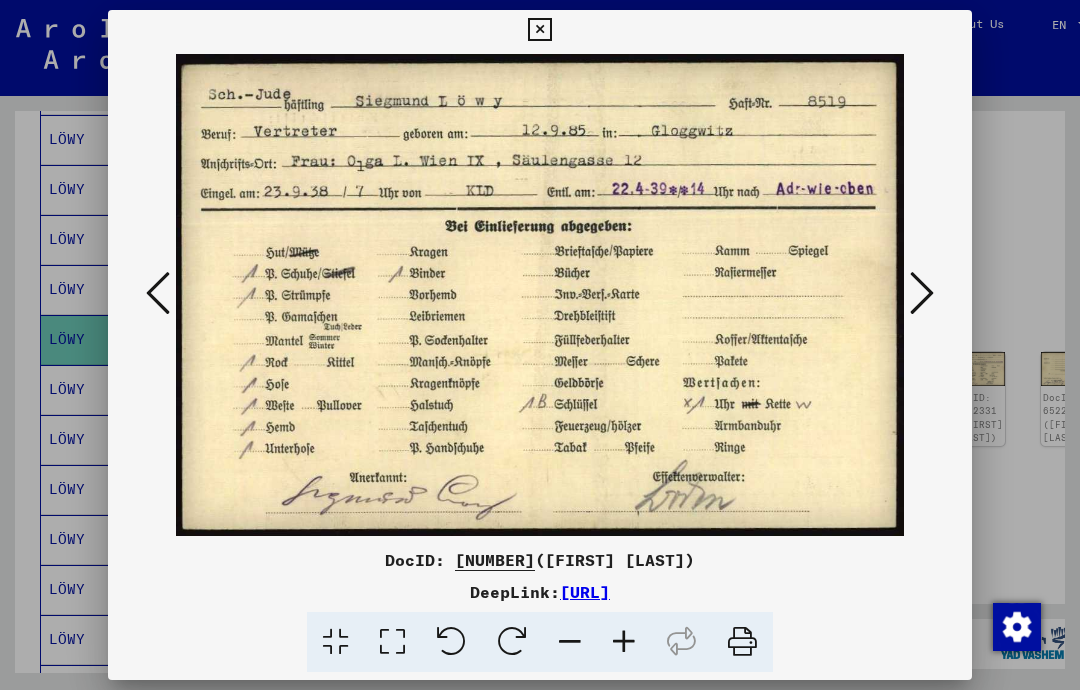 click at bounding box center [539, 30] 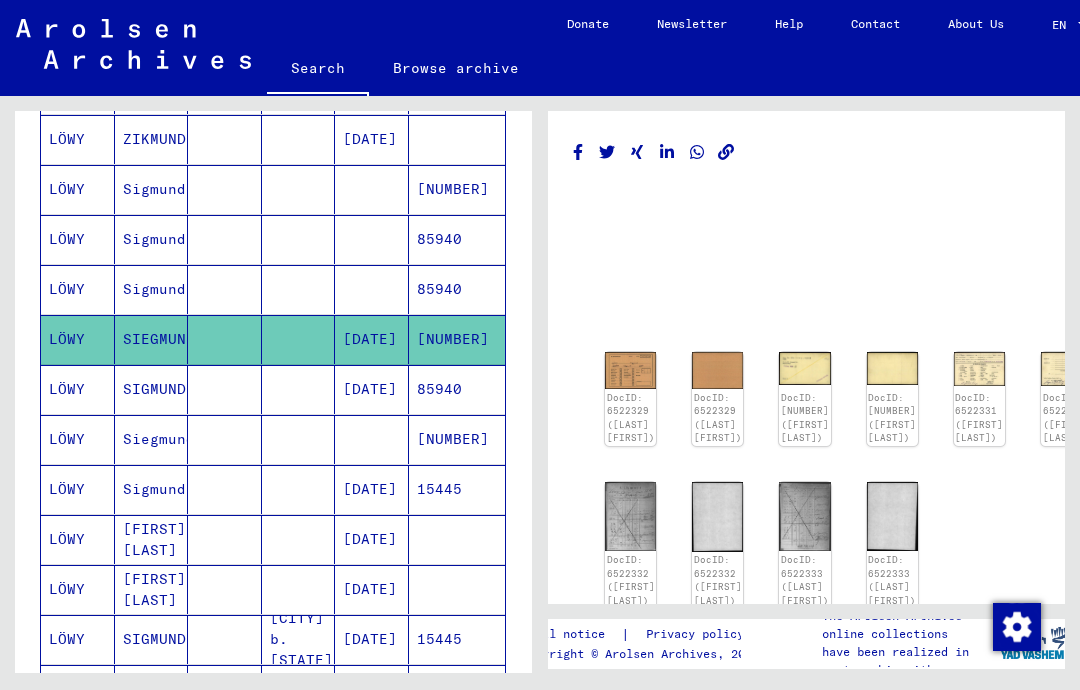 click on "LÖWY" at bounding box center [78, 339] 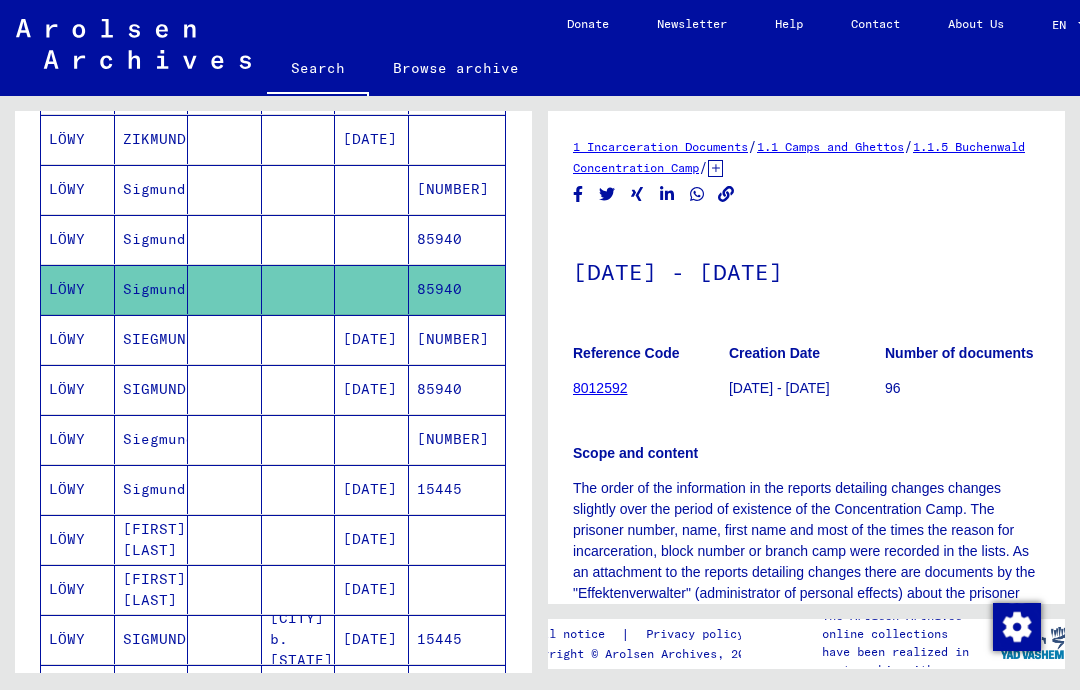scroll, scrollTop: 0, scrollLeft: 0, axis: both 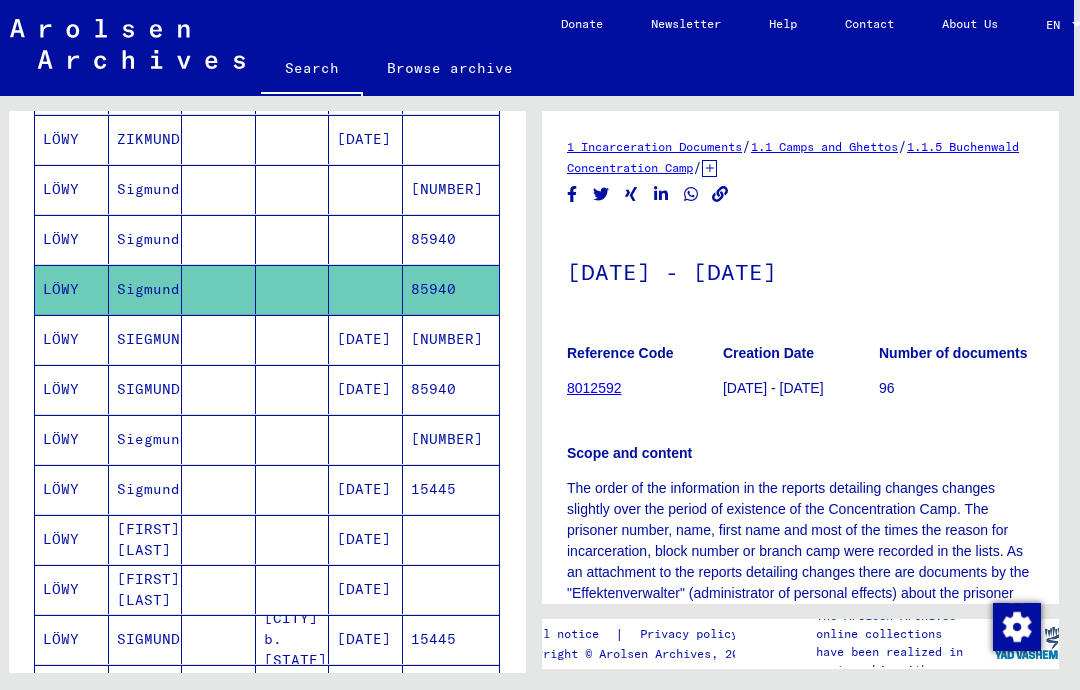 click on "LÖWY" at bounding box center (72, 189) 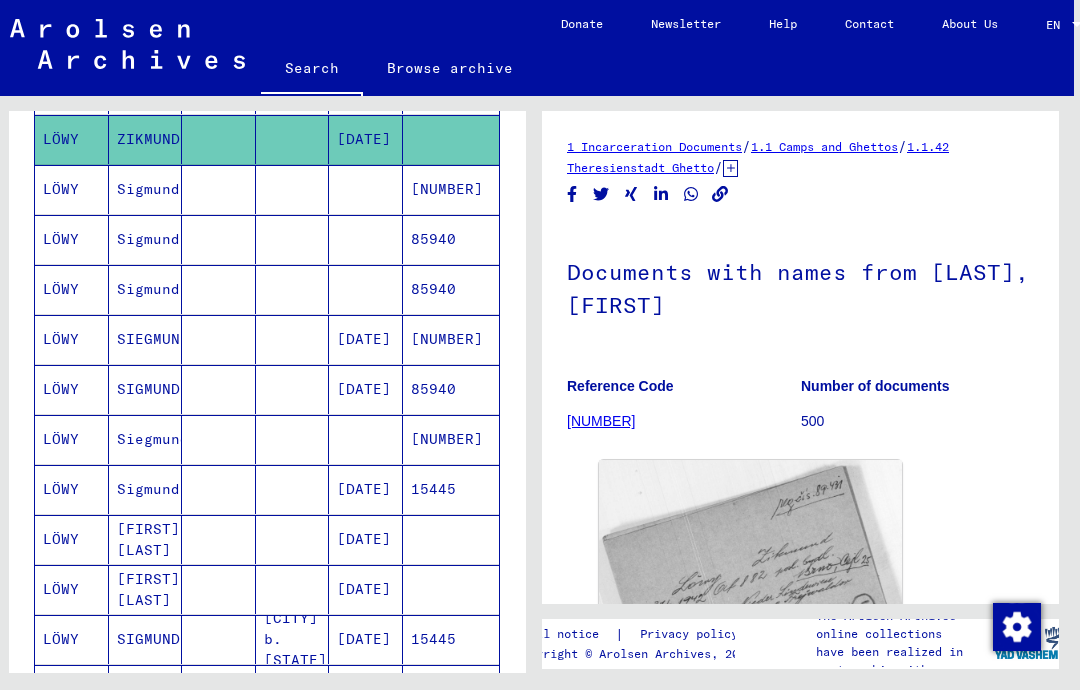scroll, scrollTop: 0, scrollLeft: 0, axis: both 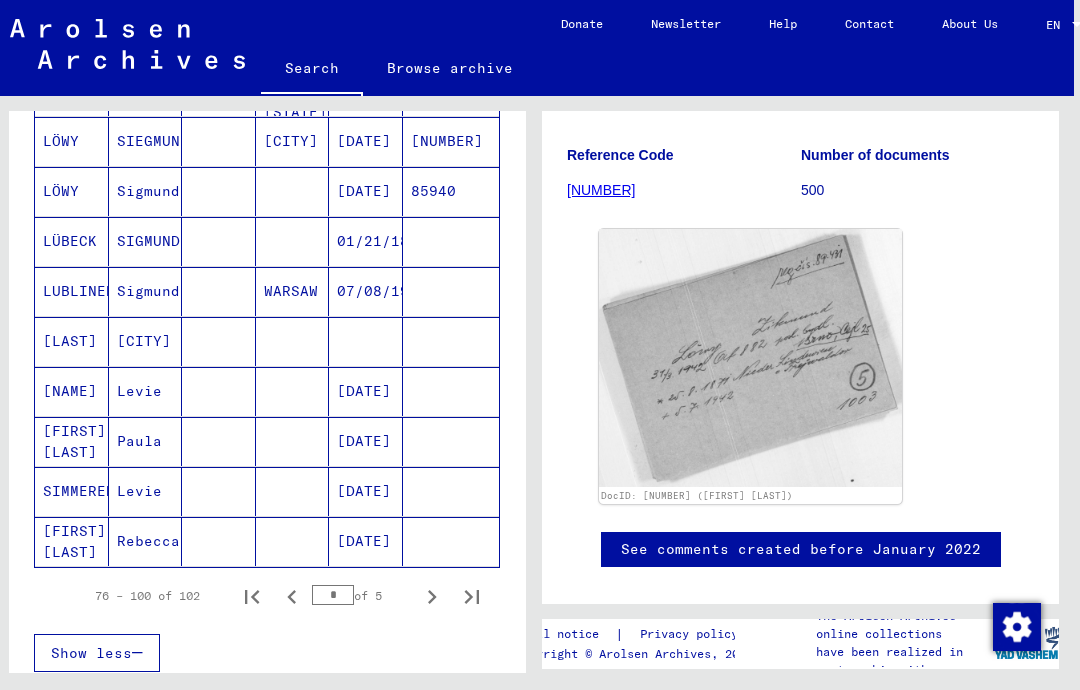click 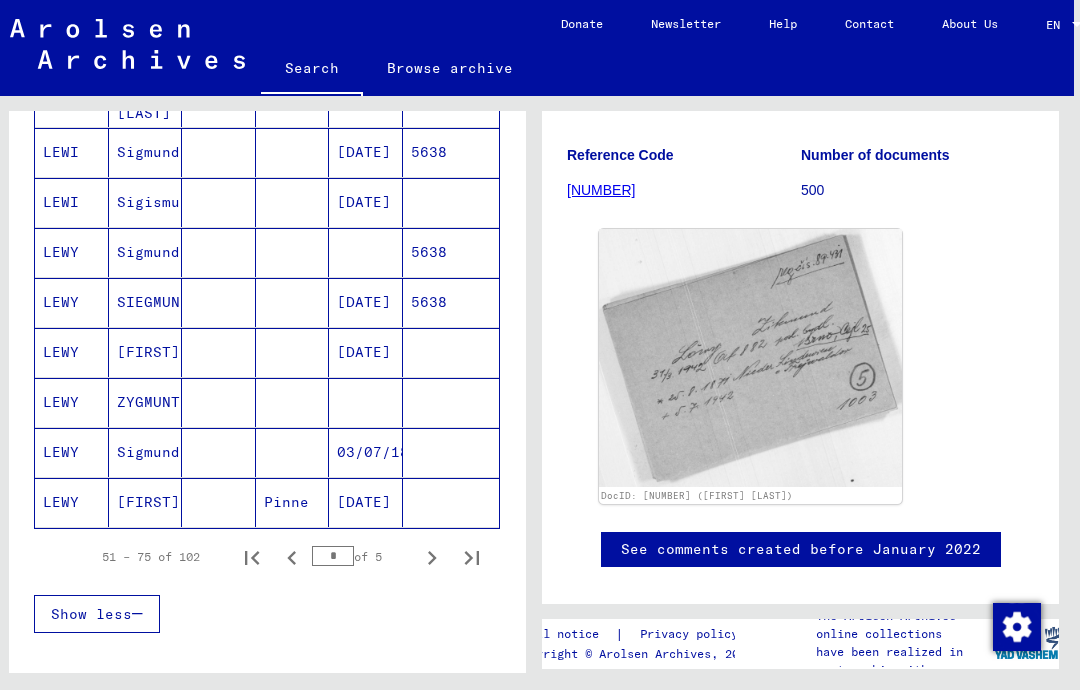 scroll, scrollTop: 1125, scrollLeft: 0, axis: vertical 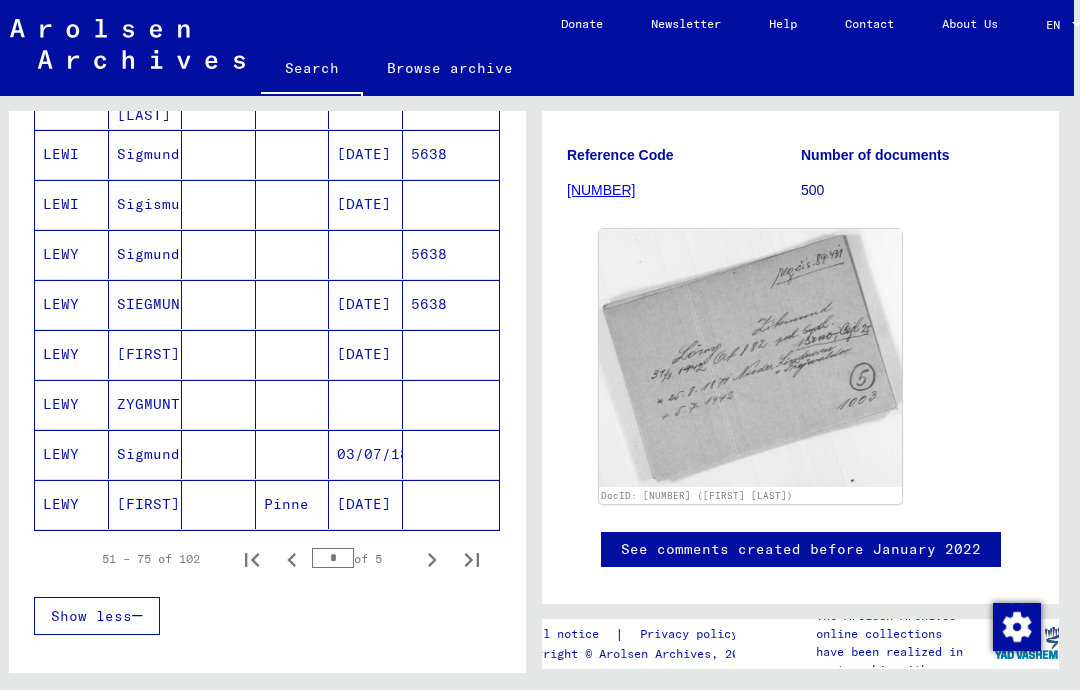 click 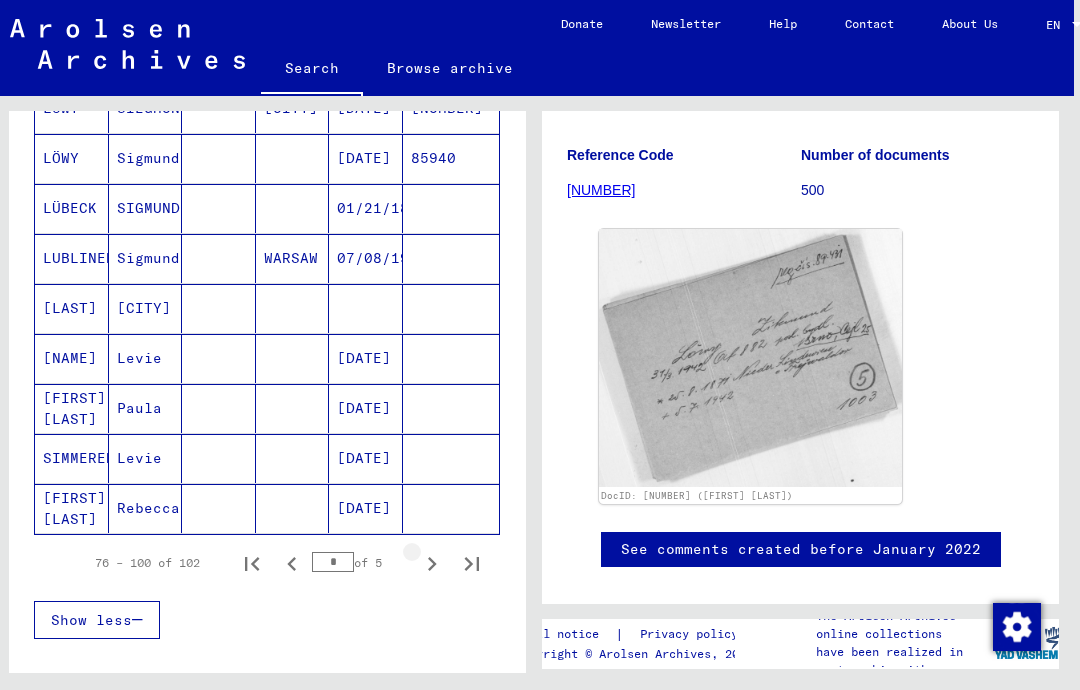 click 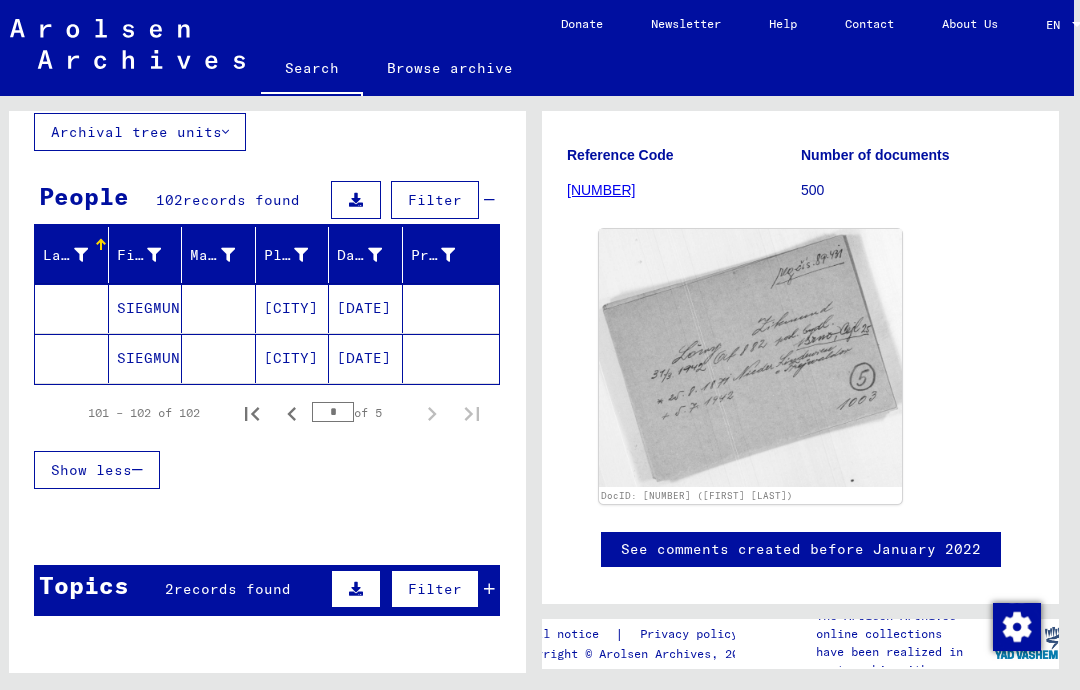scroll, scrollTop: 118, scrollLeft: 0, axis: vertical 